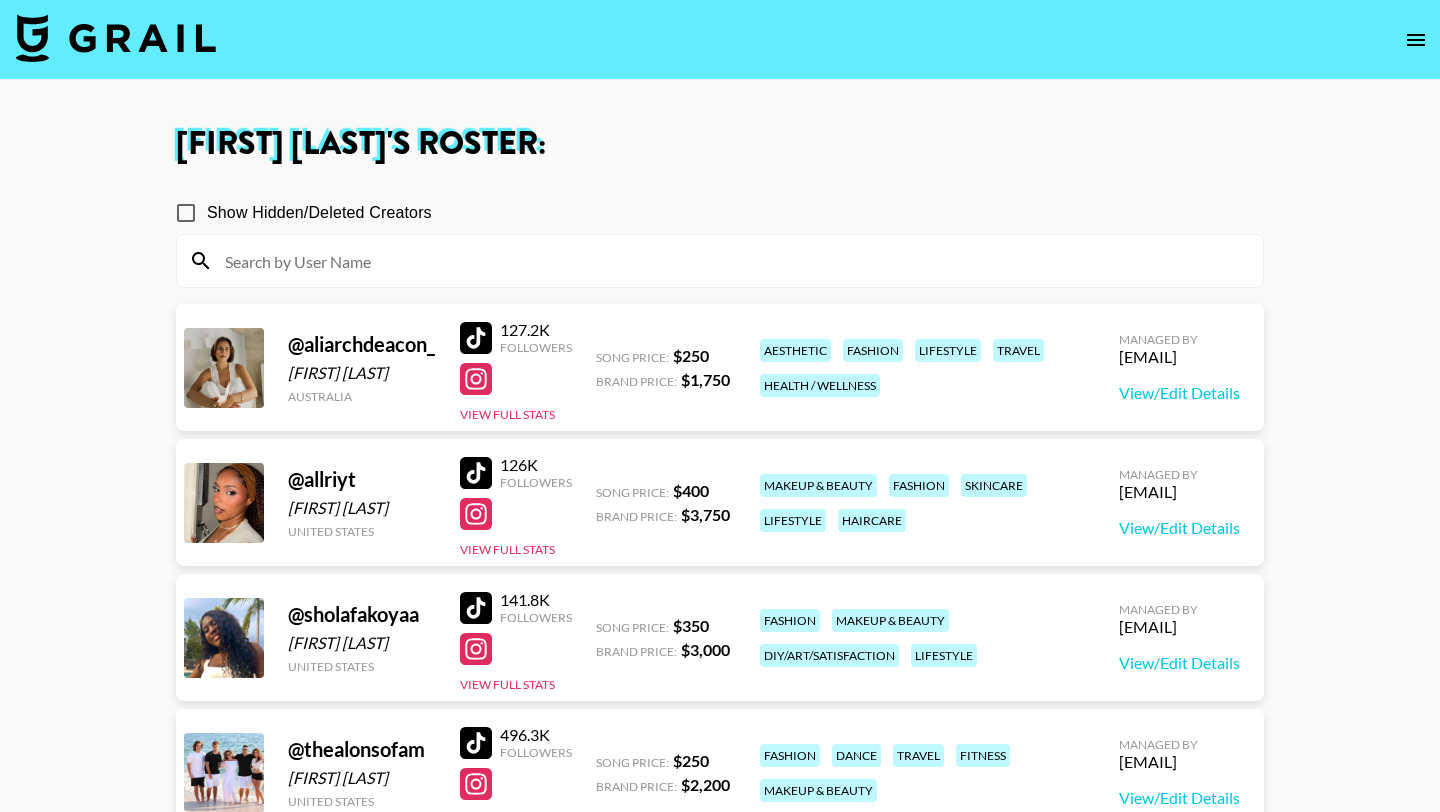 scroll, scrollTop: 384, scrollLeft: 0, axis: vertical 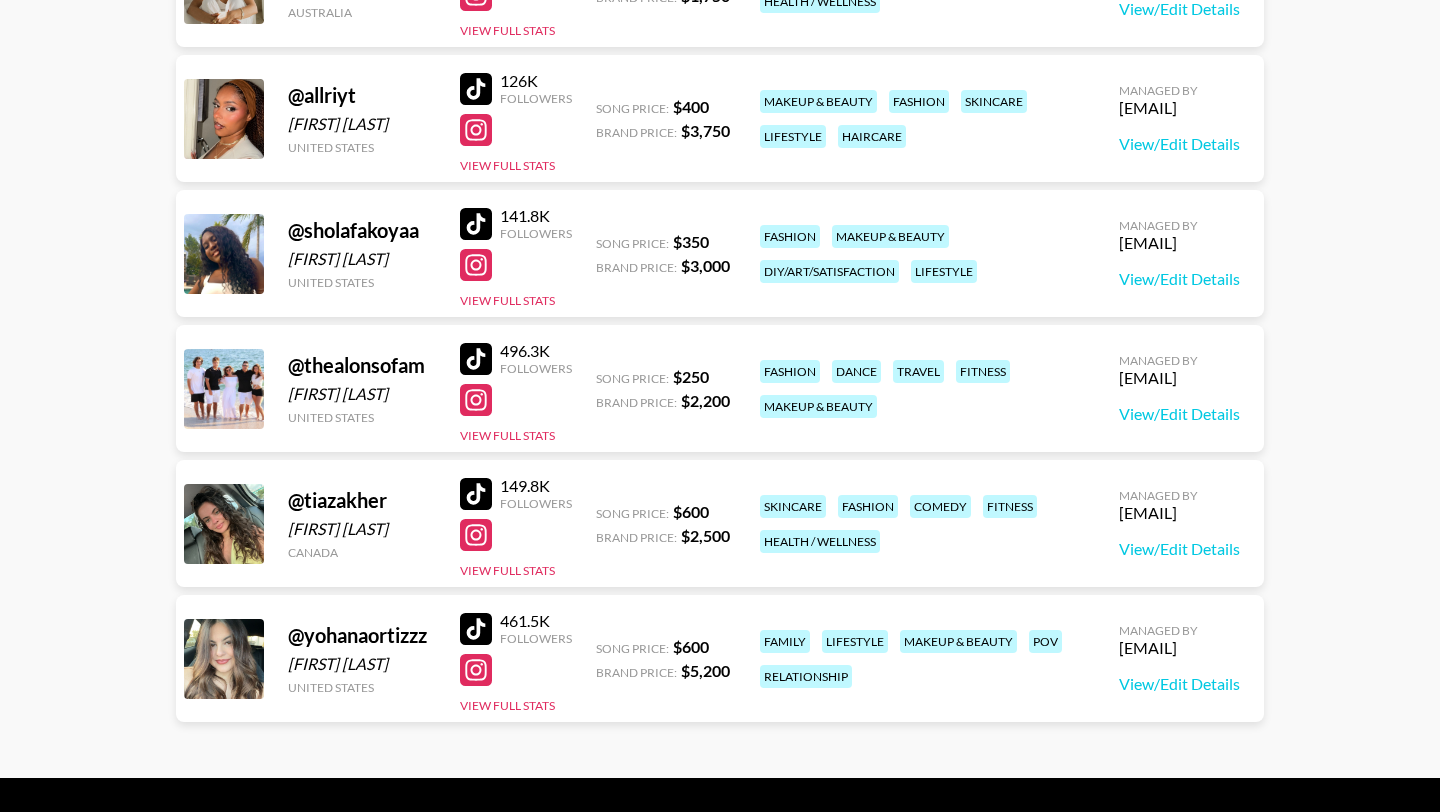click at bounding box center (476, 359) 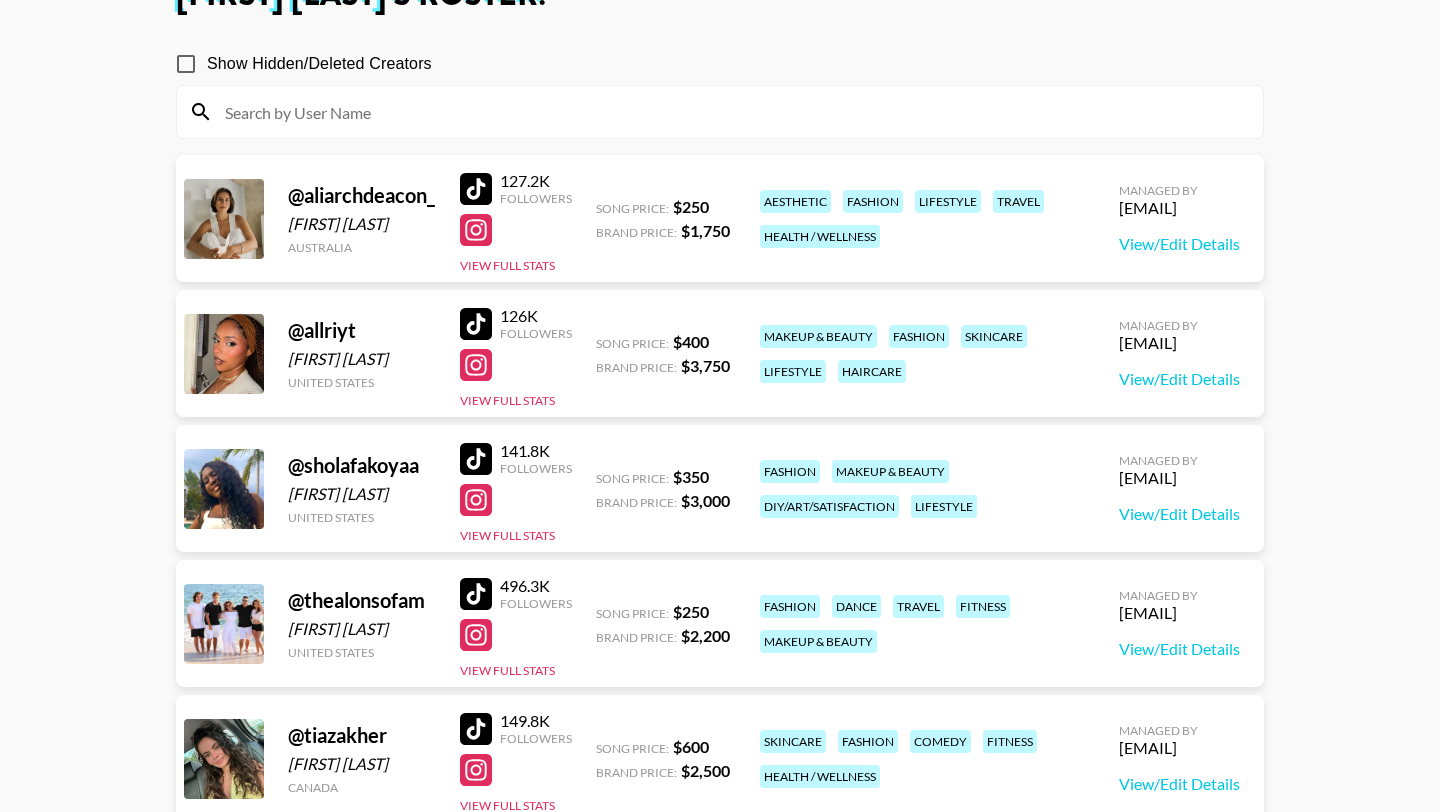 click at bounding box center [476, 189] 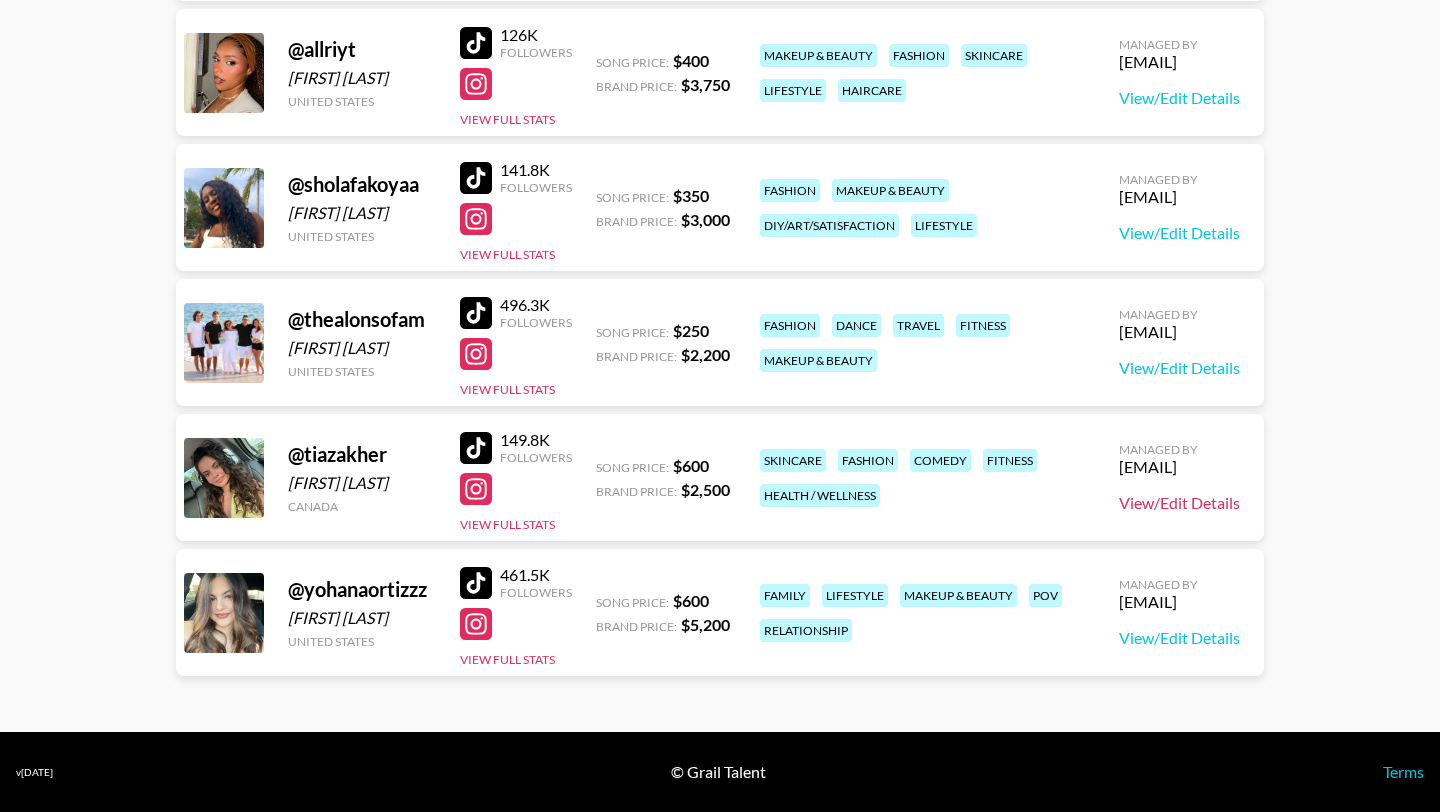 click on "View/Edit Details" at bounding box center (1179, 503) 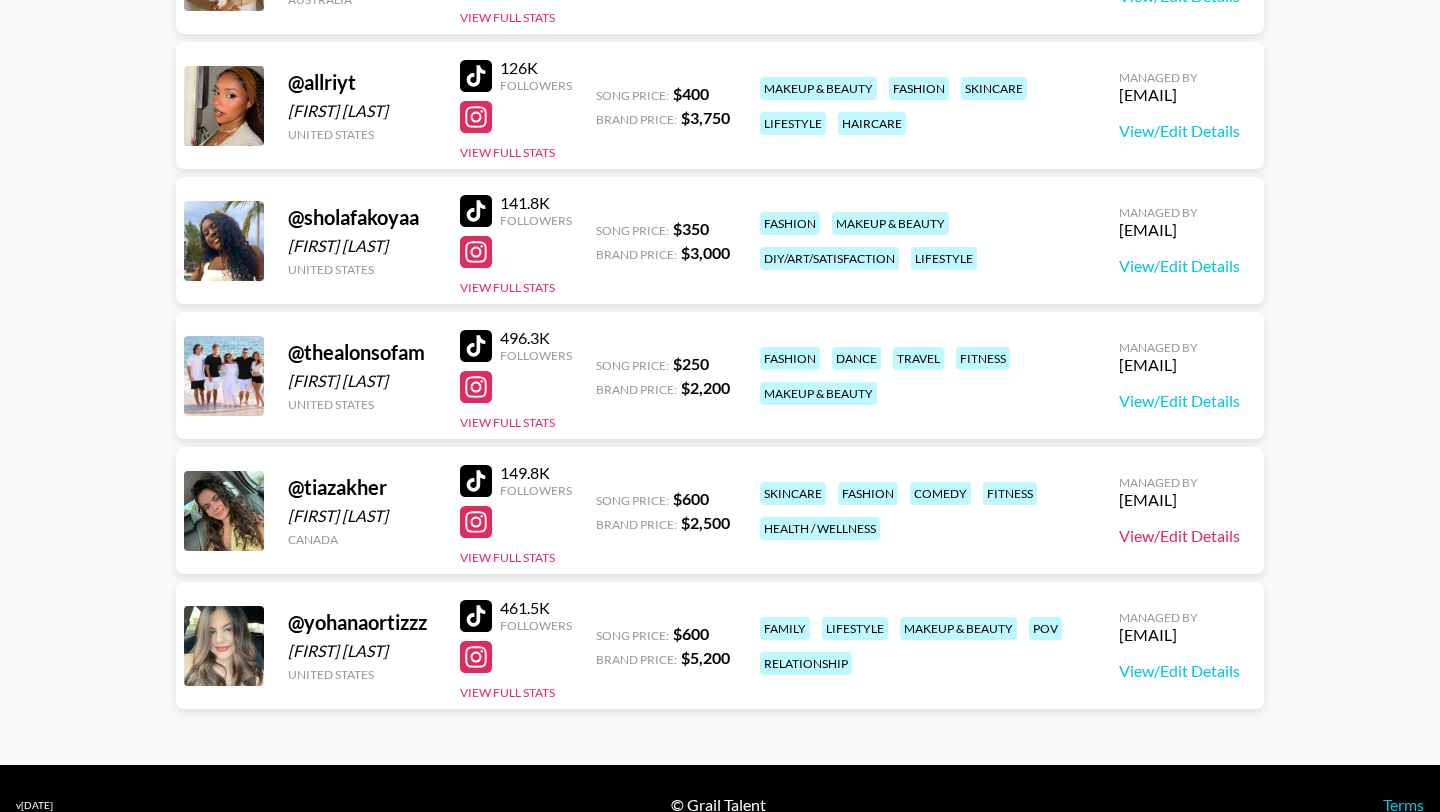 scroll, scrollTop: 321, scrollLeft: 0, axis: vertical 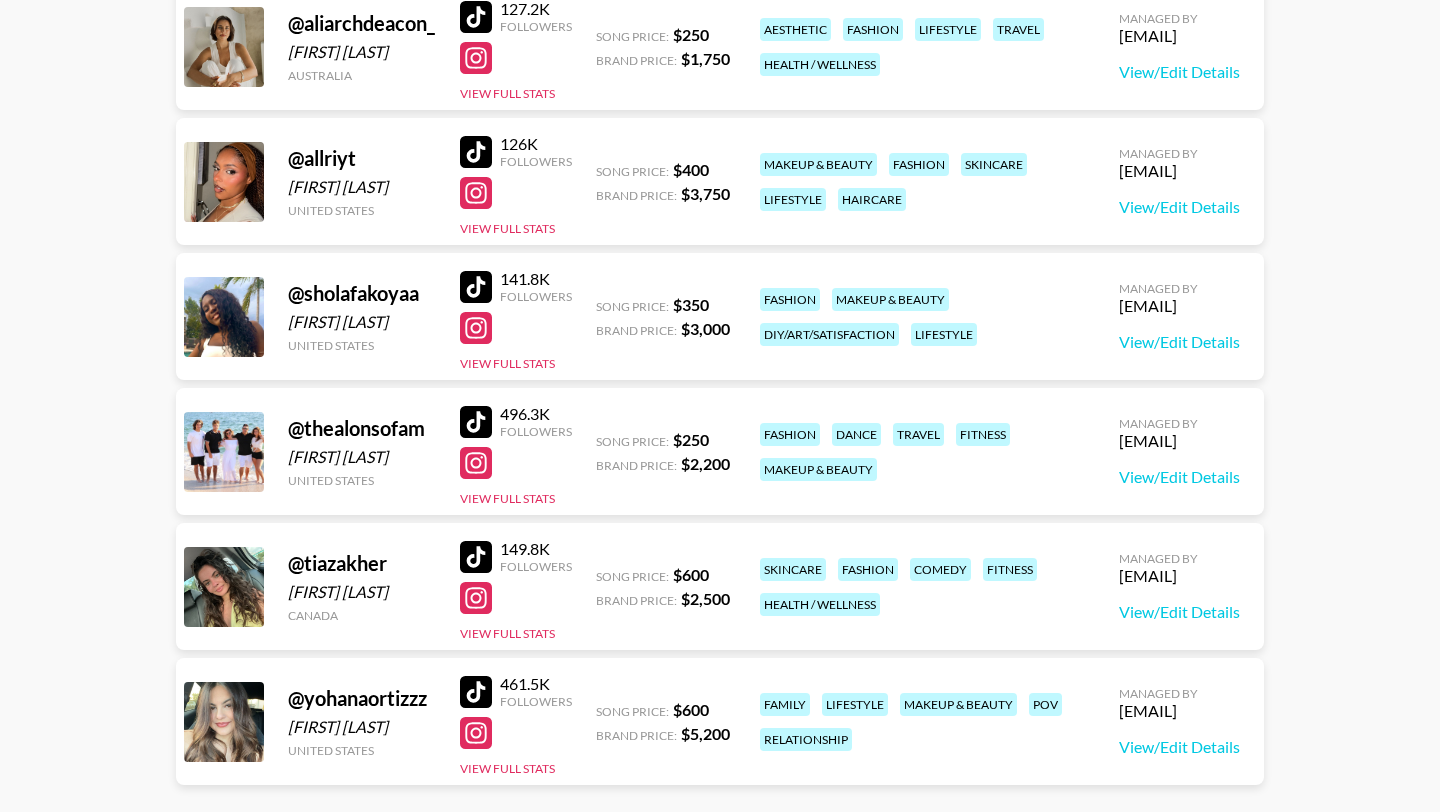click at bounding box center (476, 463) 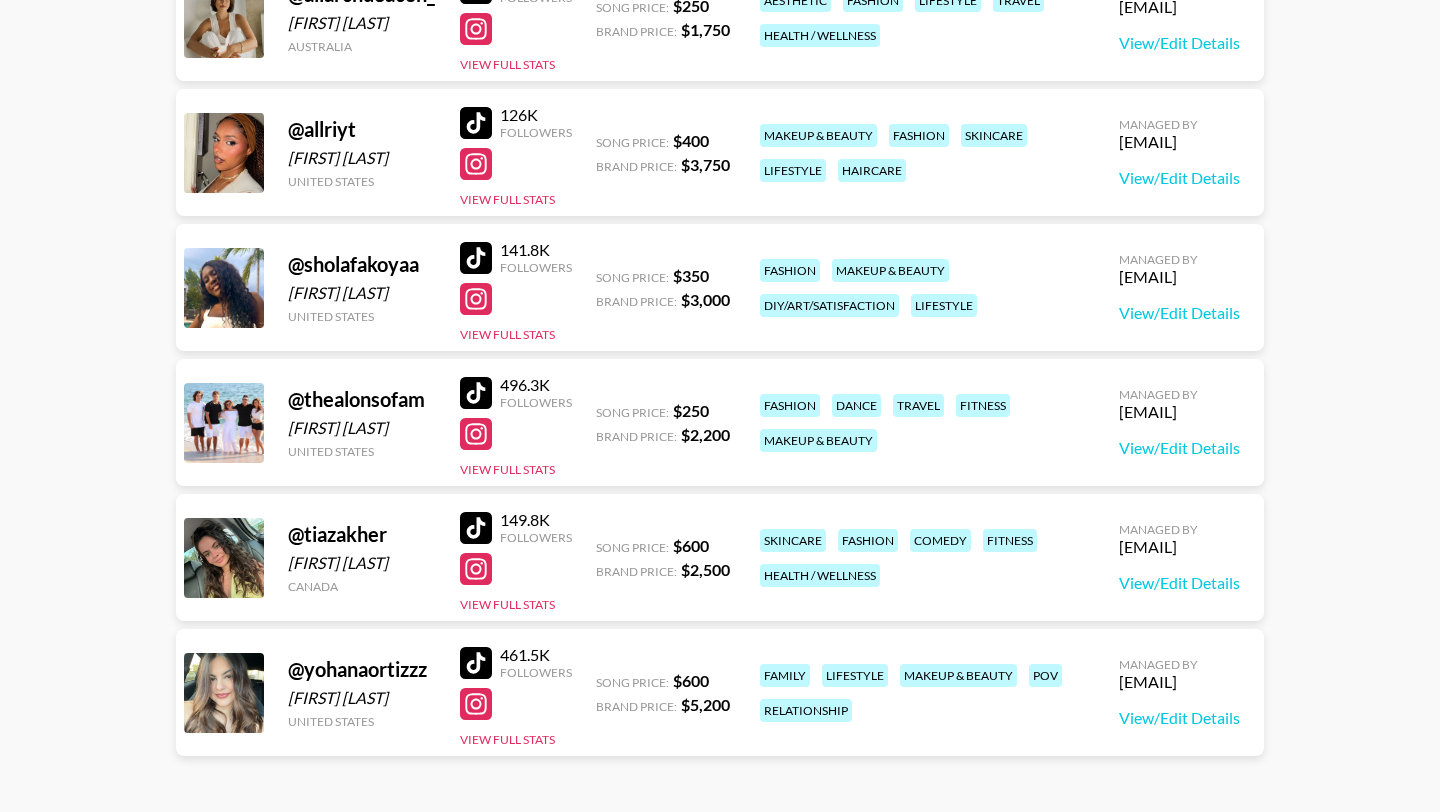 scroll, scrollTop: 384, scrollLeft: 0, axis: vertical 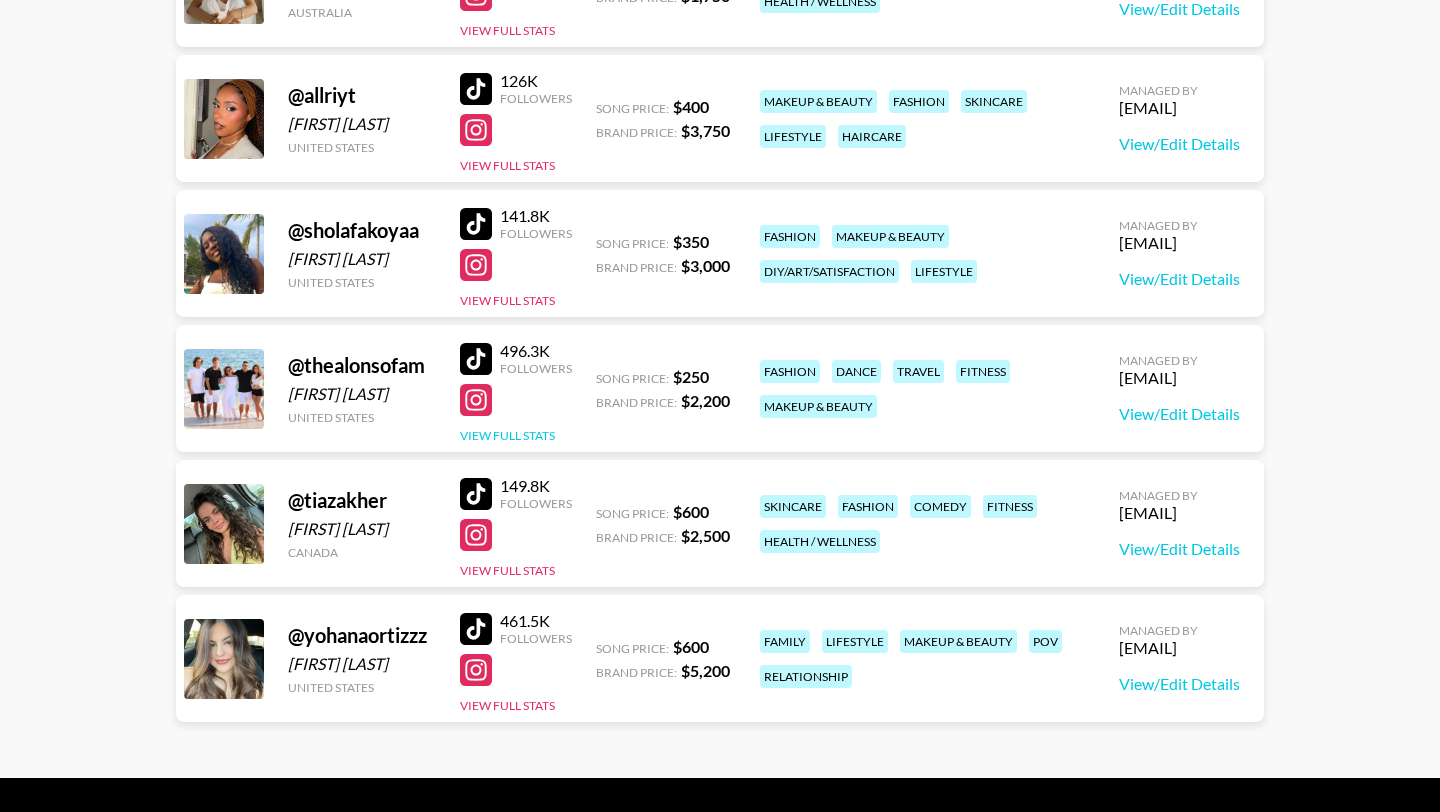 click on "View Full Stats" at bounding box center (507, 435) 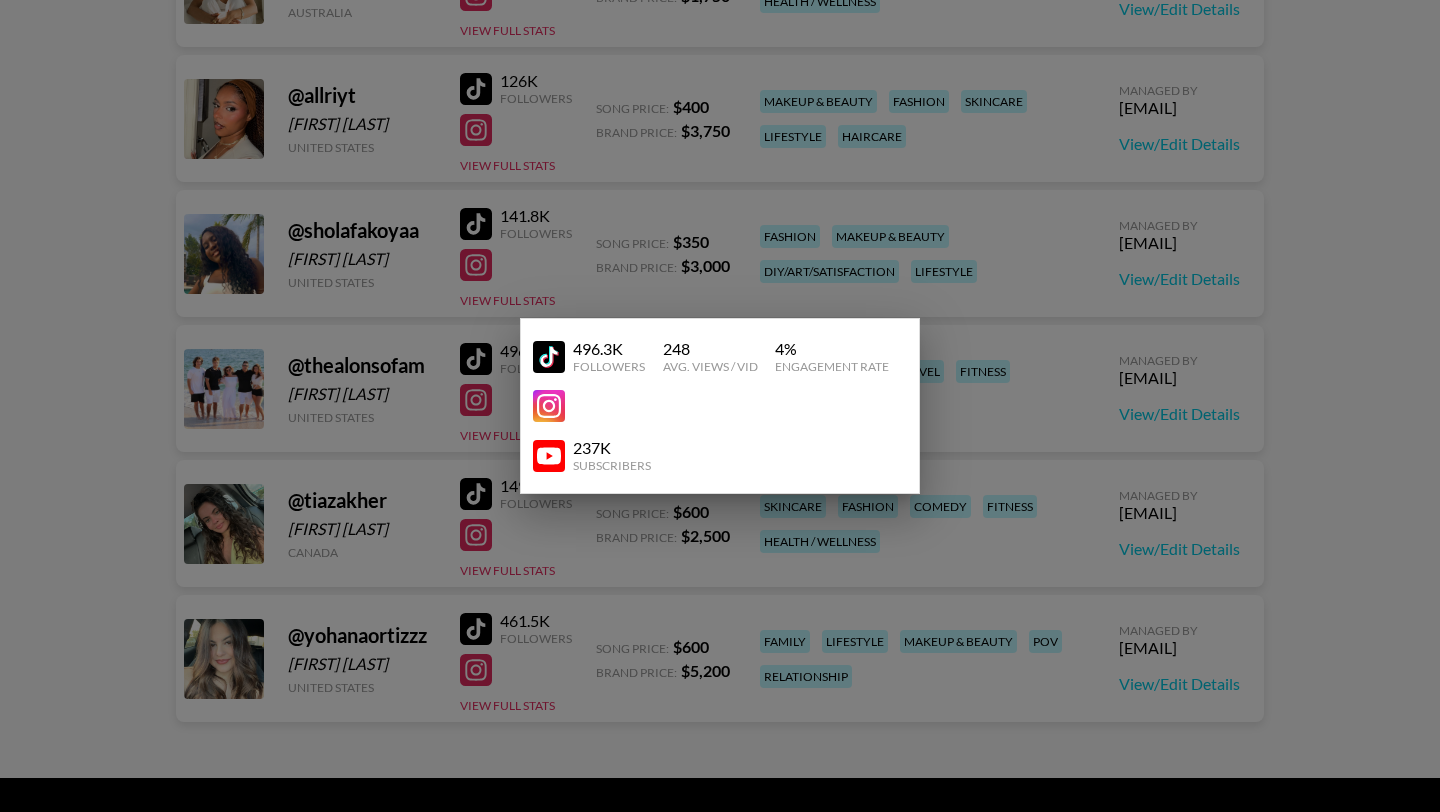 click at bounding box center [720, 406] 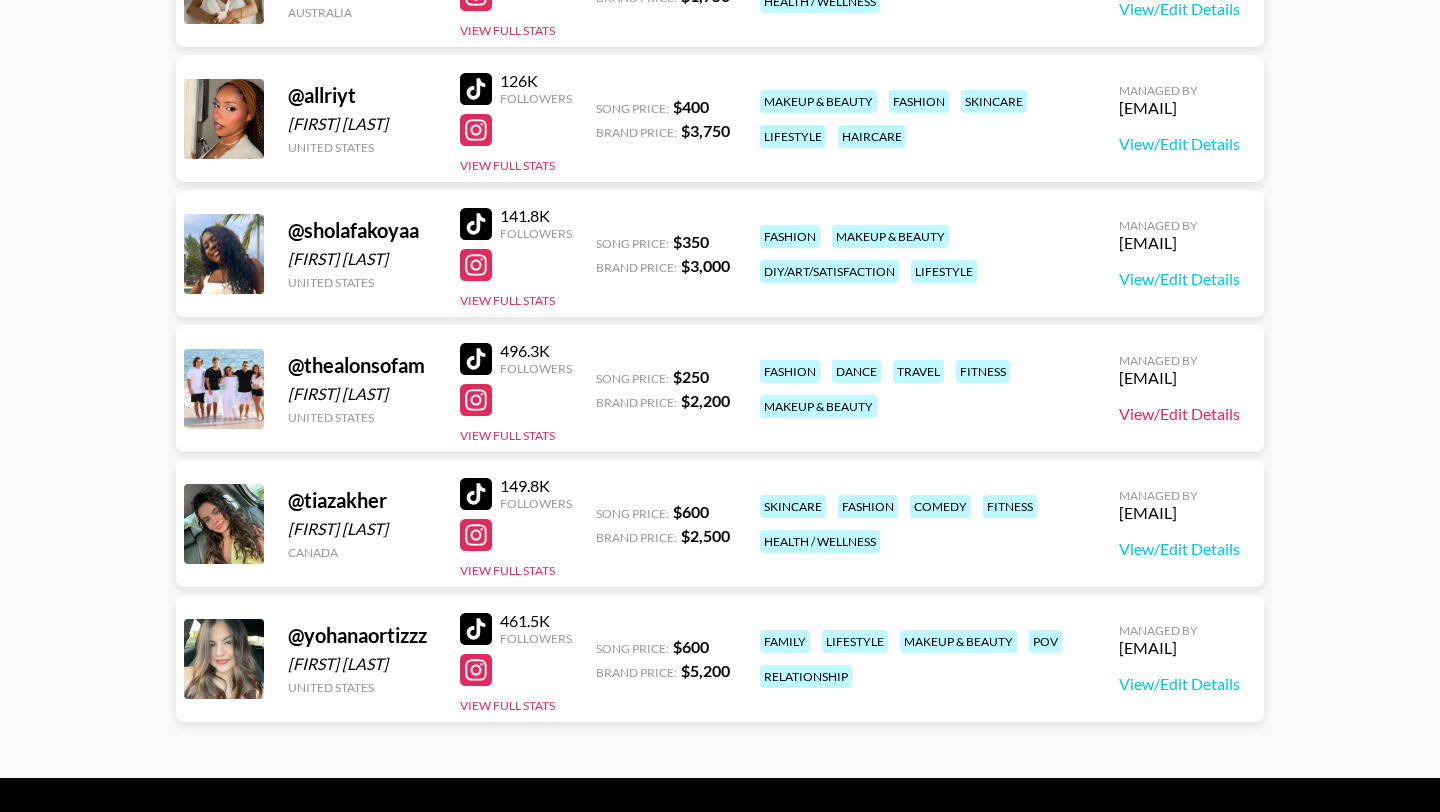 click on "View/Edit Details" at bounding box center [1179, 414] 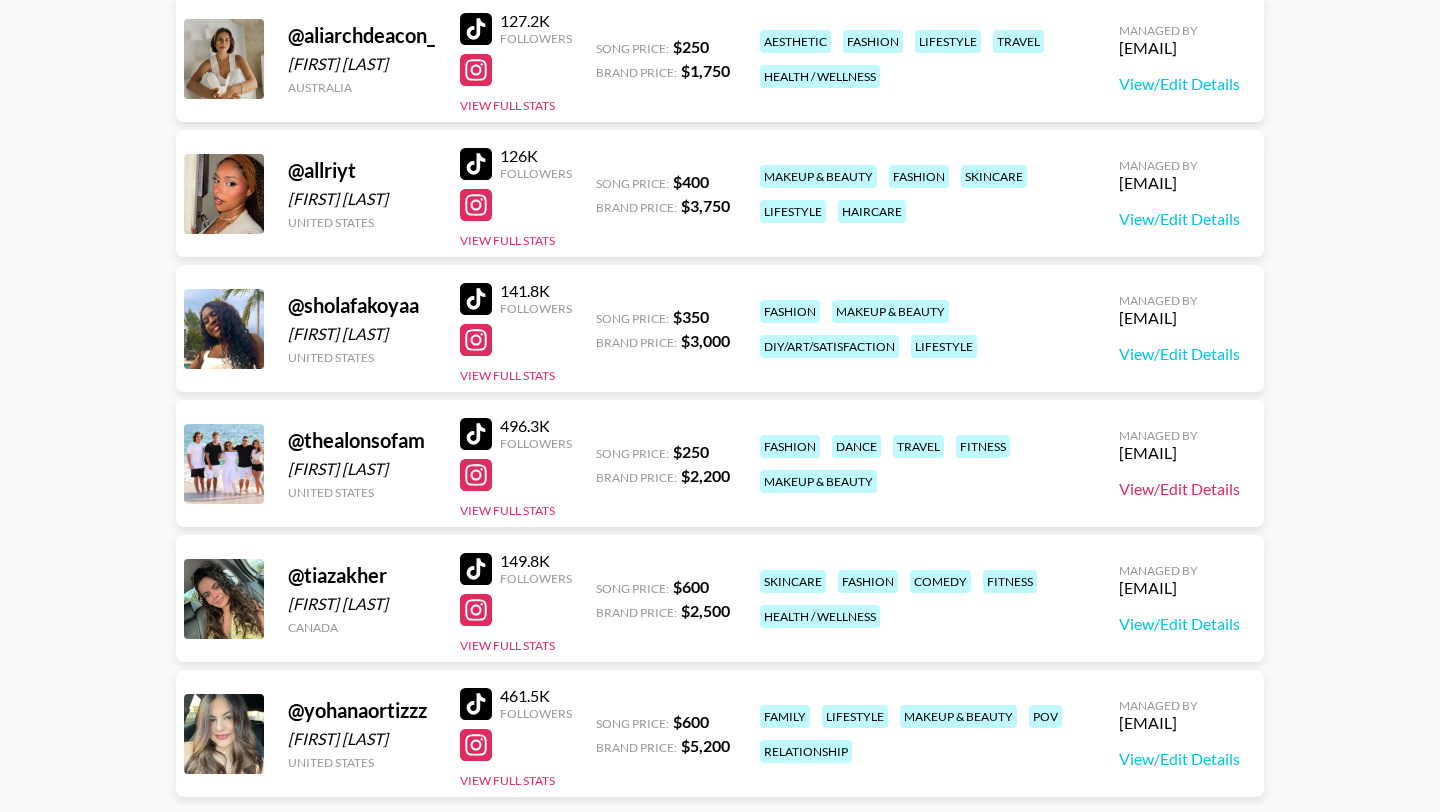 scroll, scrollTop: 299, scrollLeft: 0, axis: vertical 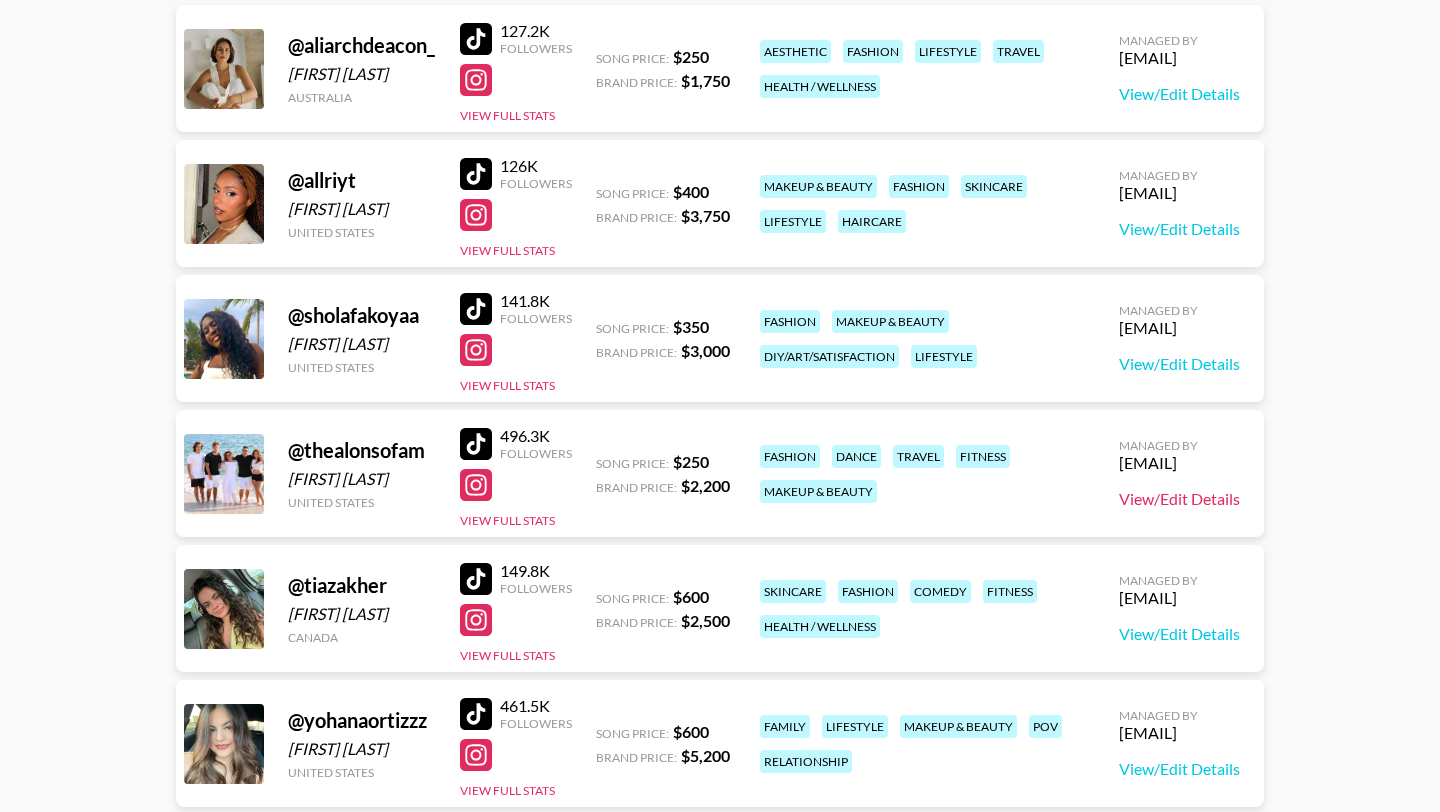 click on "View/Edit Details" at bounding box center [1179, 499] 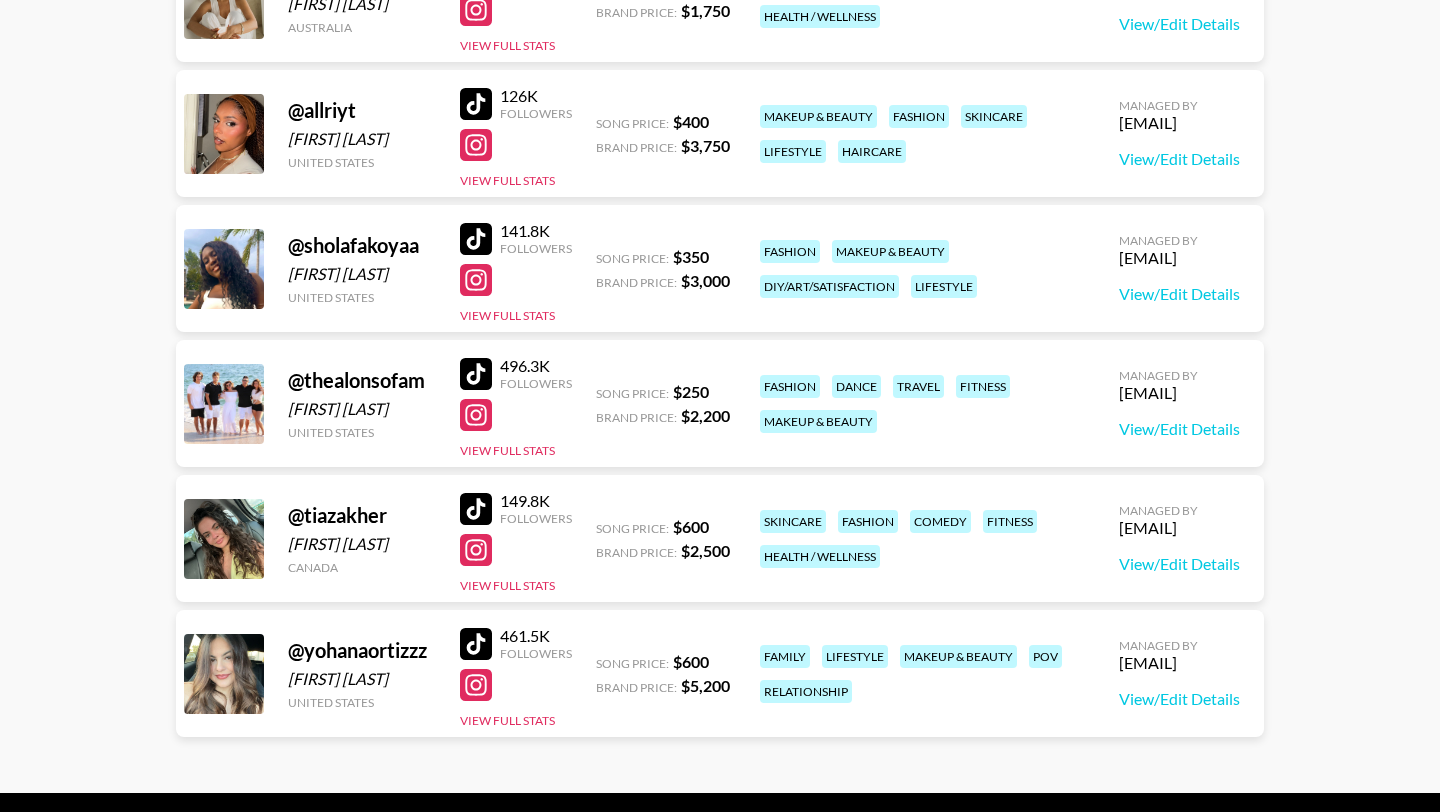 click at bounding box center (476, 550) 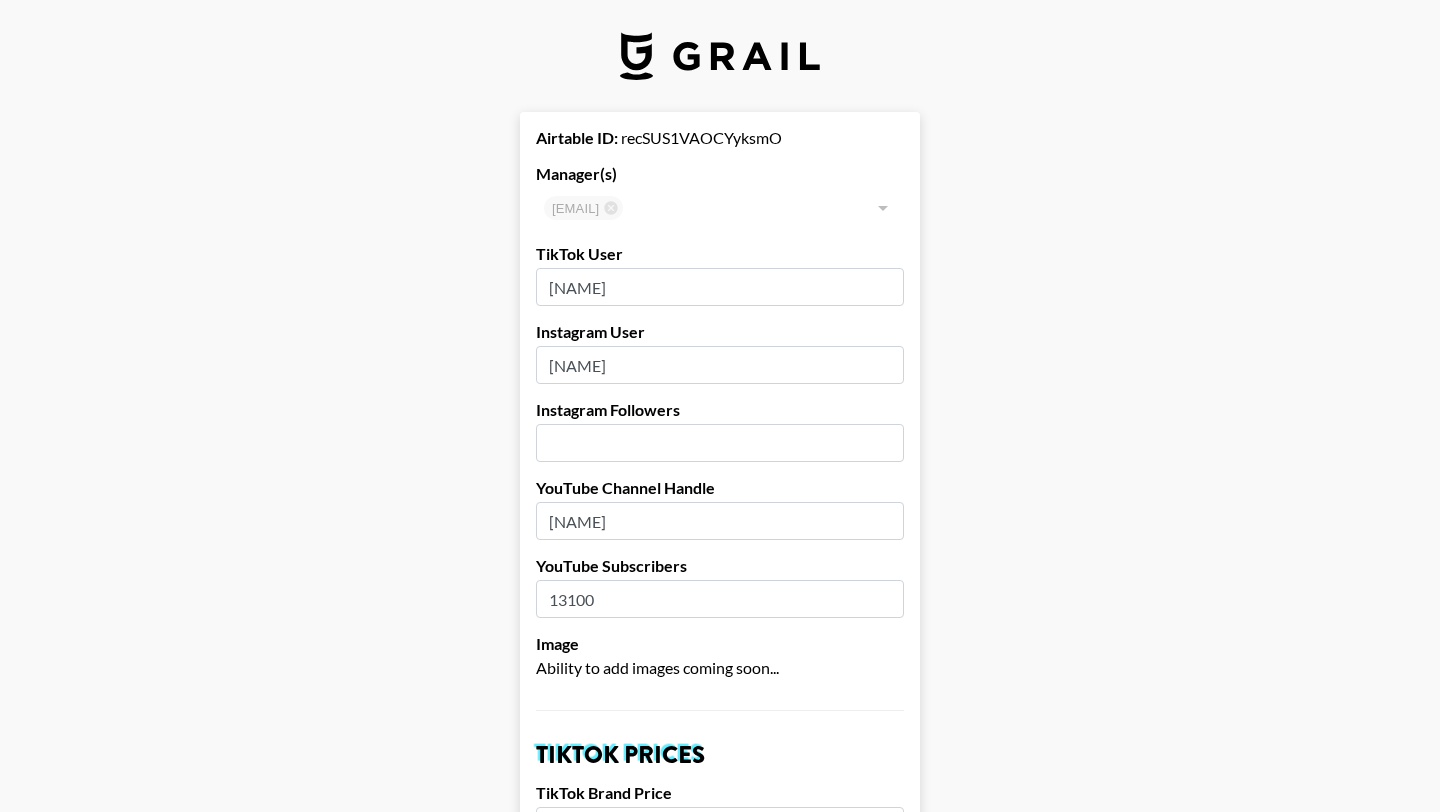 select on "USD" 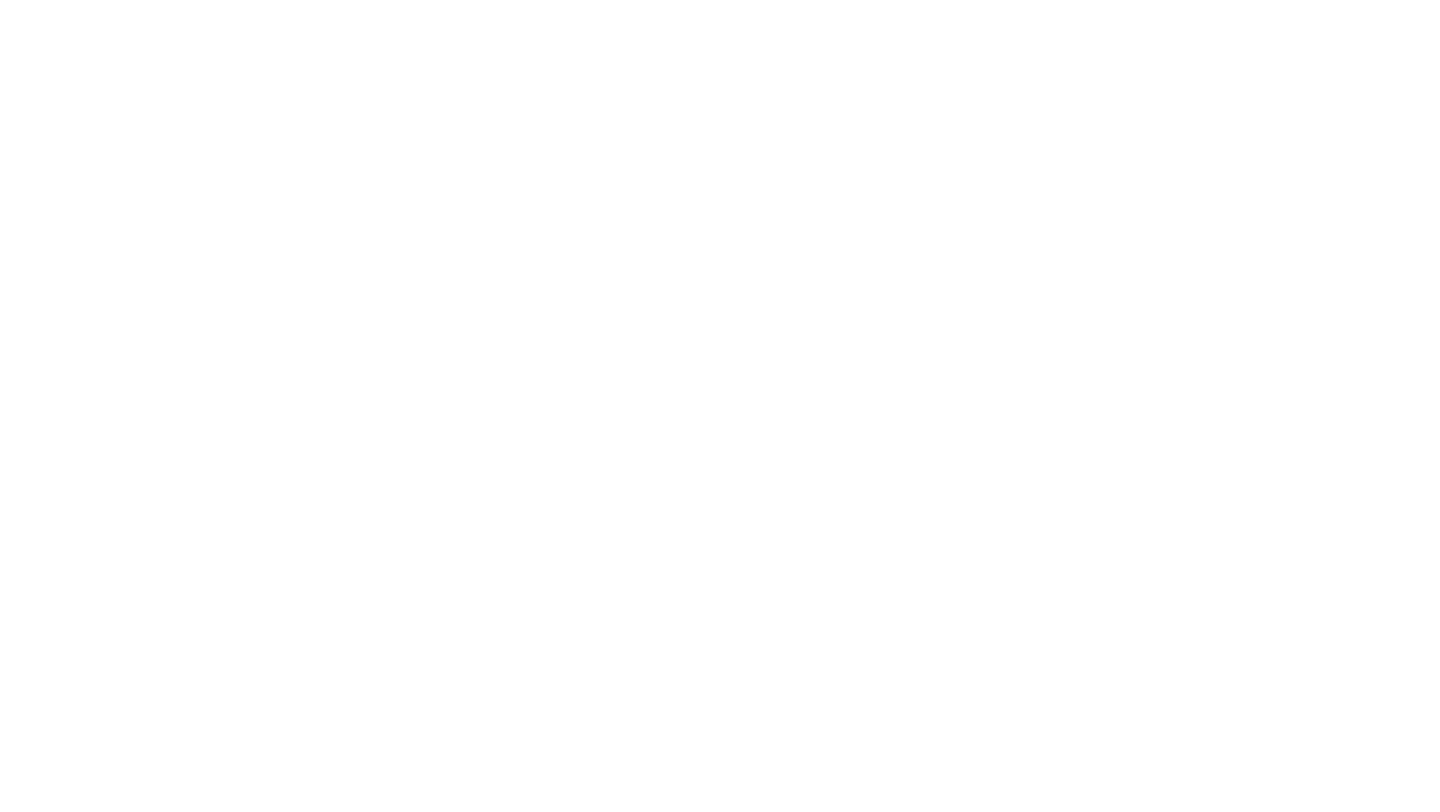 scroll, scrollTop: 0, scrollLeft: 0, axis: both 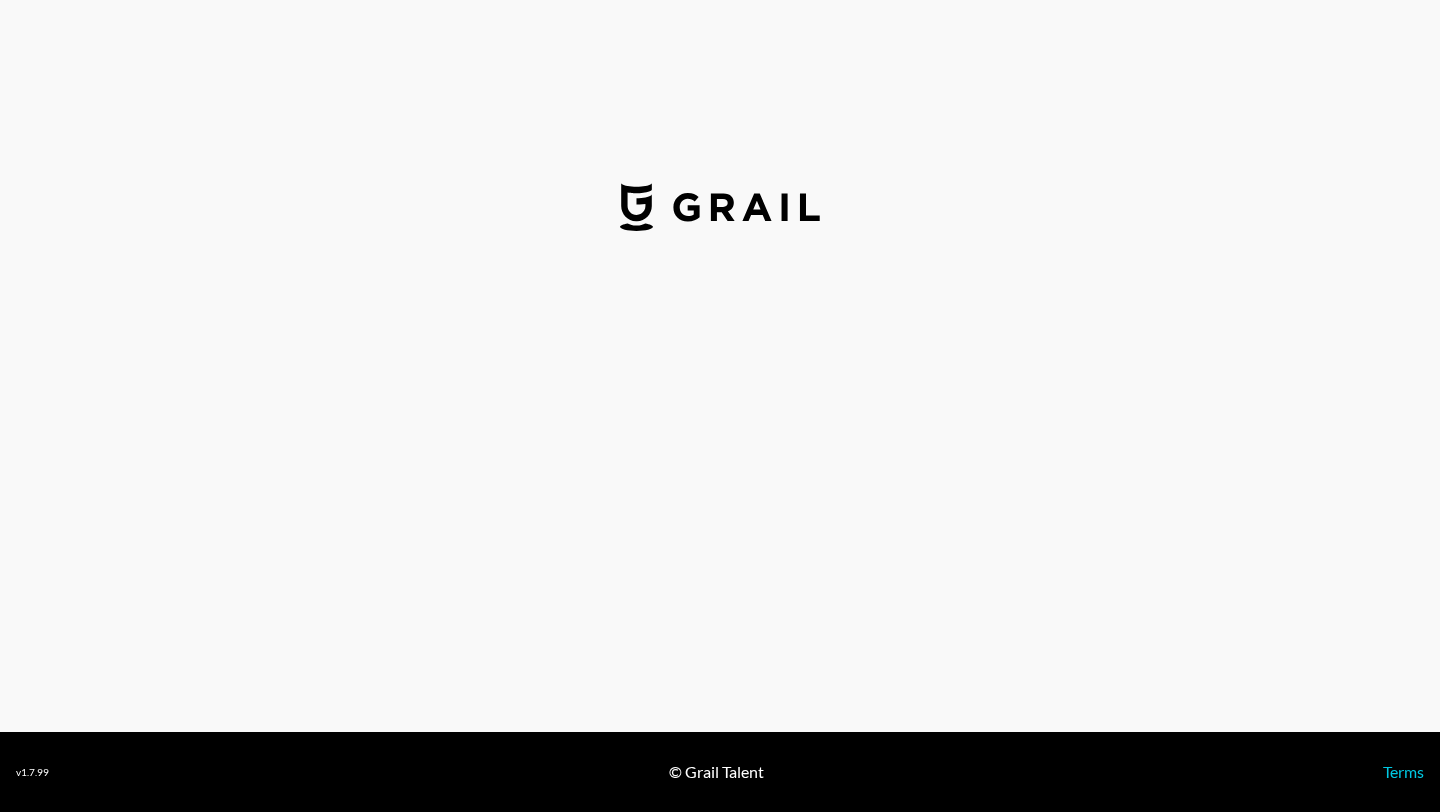 select on "USD" 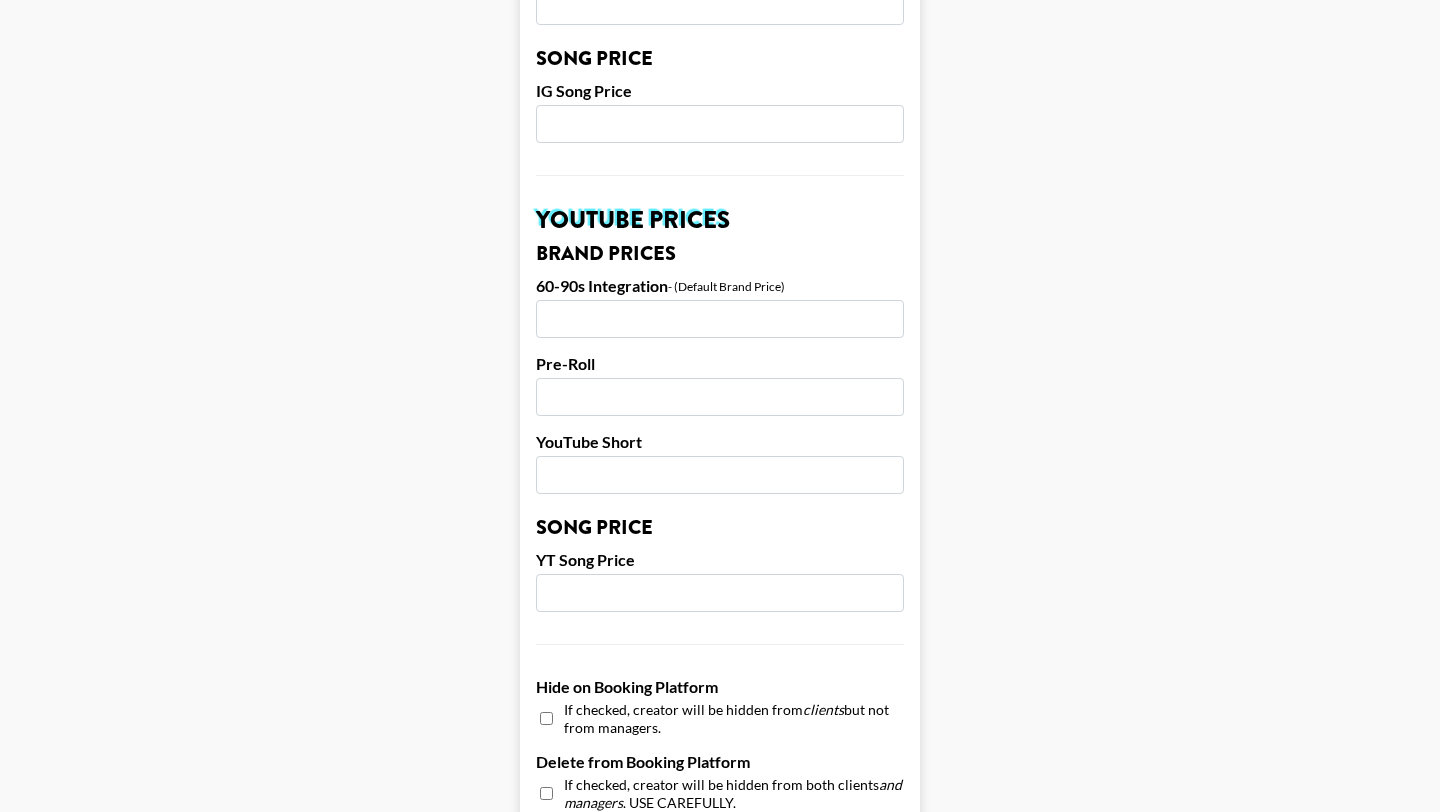 scroll, scrollTop: 1901, scrollLeft: 0, axis: vertical 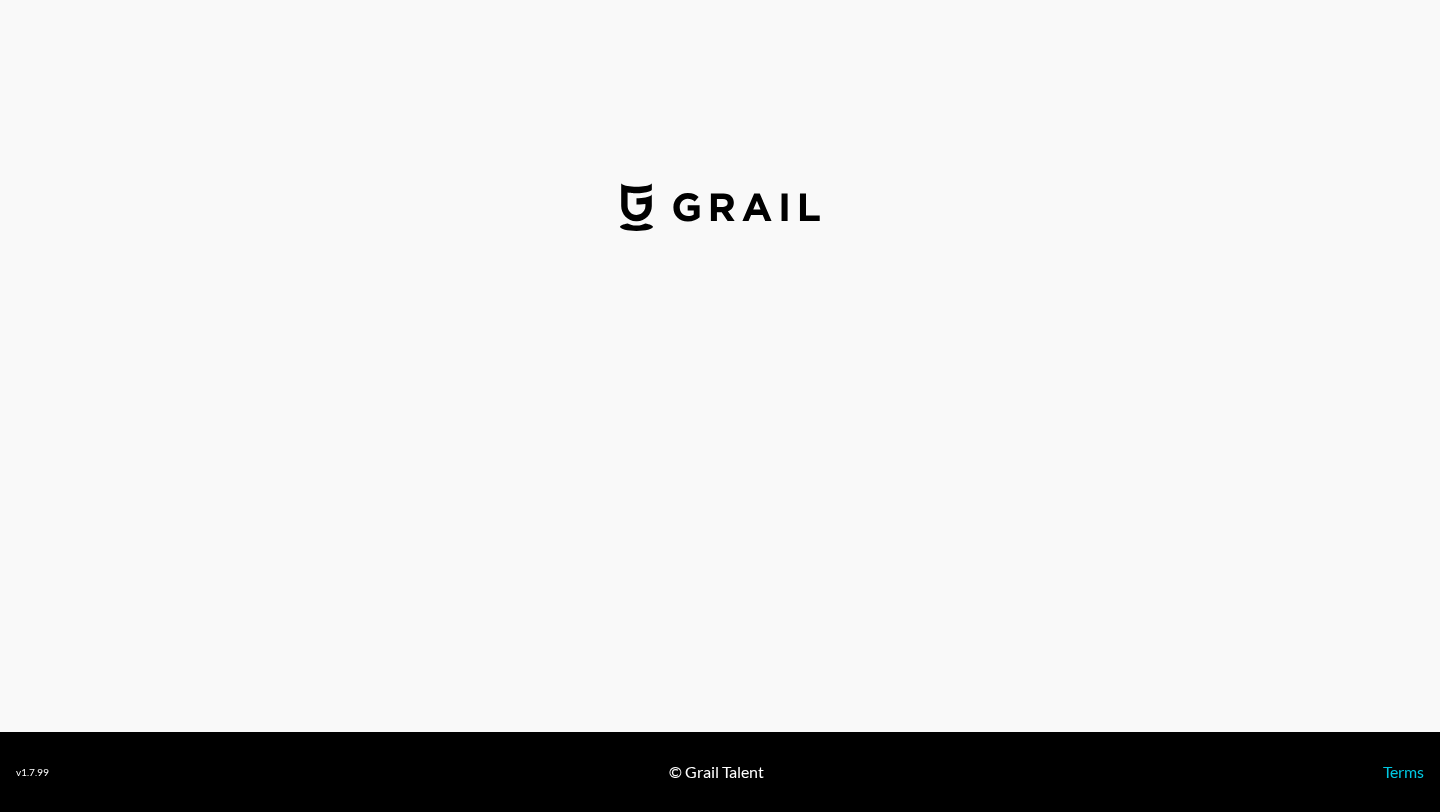 select on "USD" 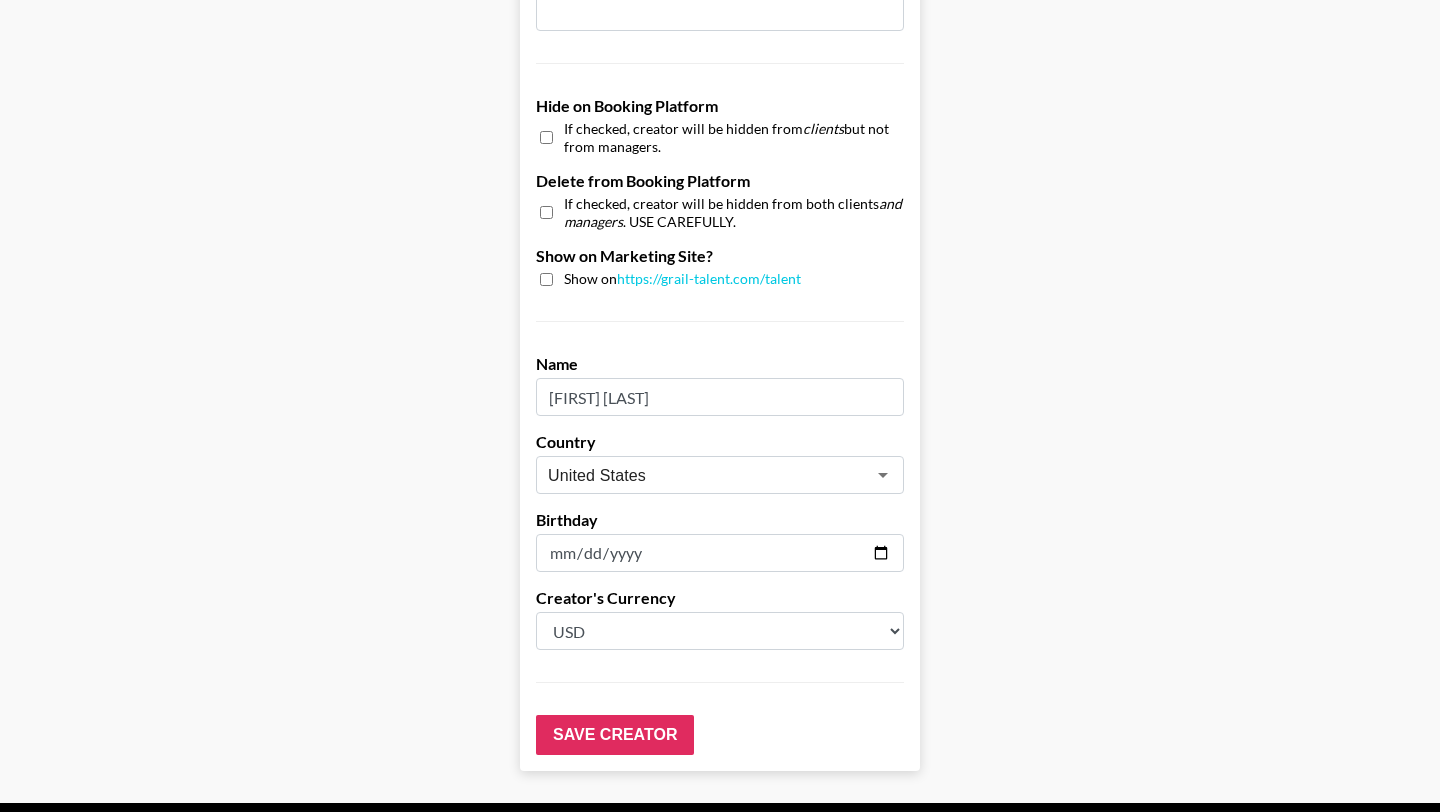 scroll, scrollTop: 1901, scrollLeft: 0, axis: vertical 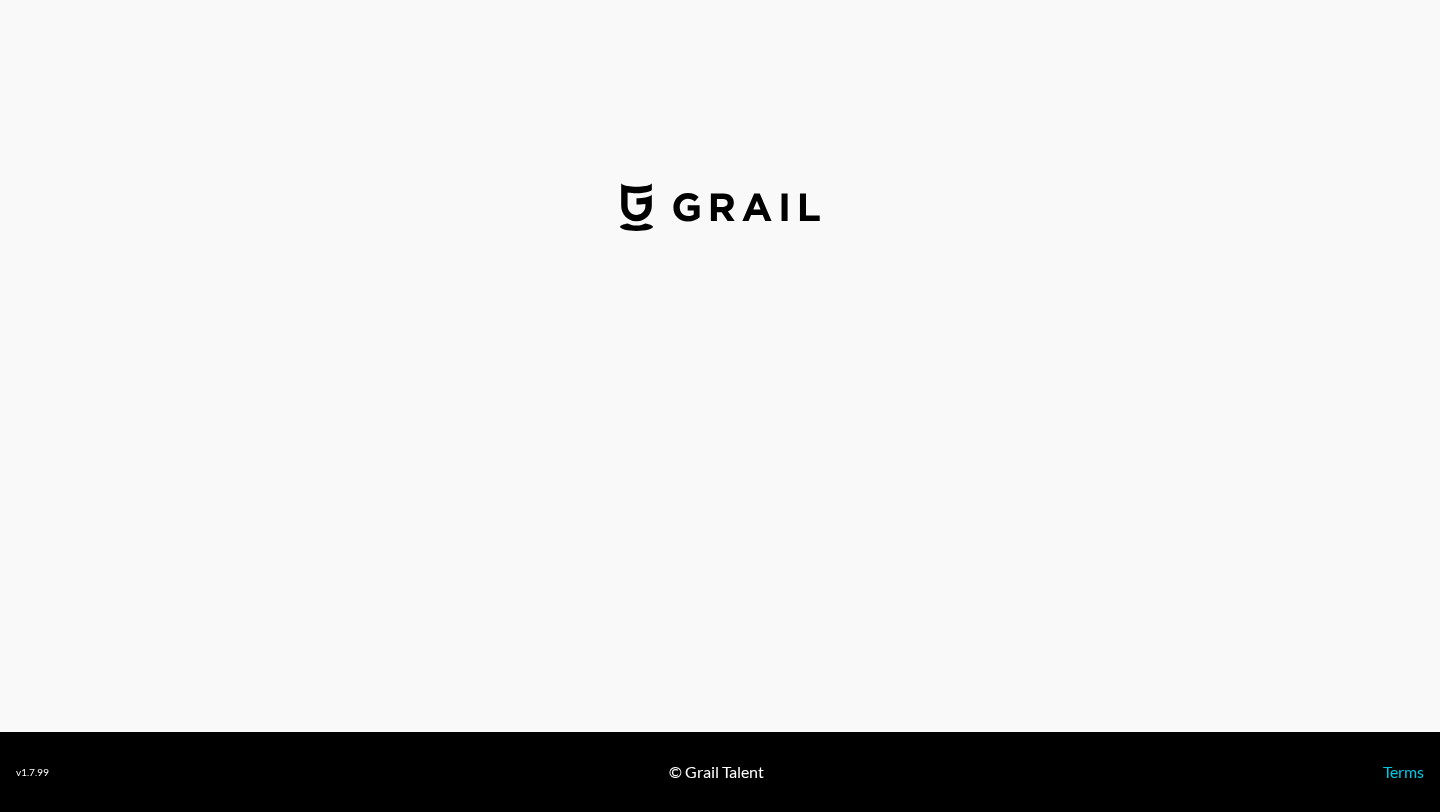 select on "USD" 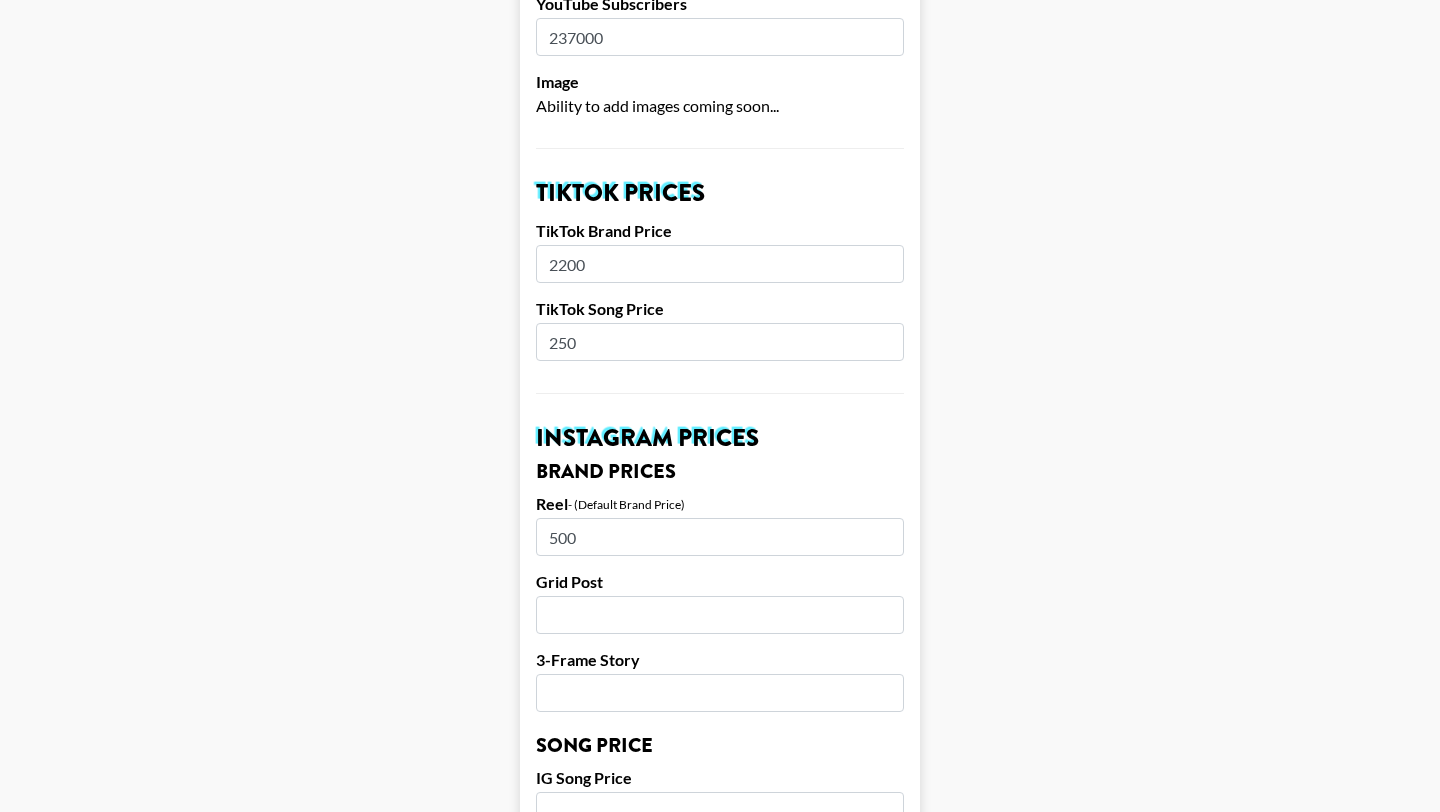 scroll, scrollTop: 679, scrollLeft: 0, axis: vertical 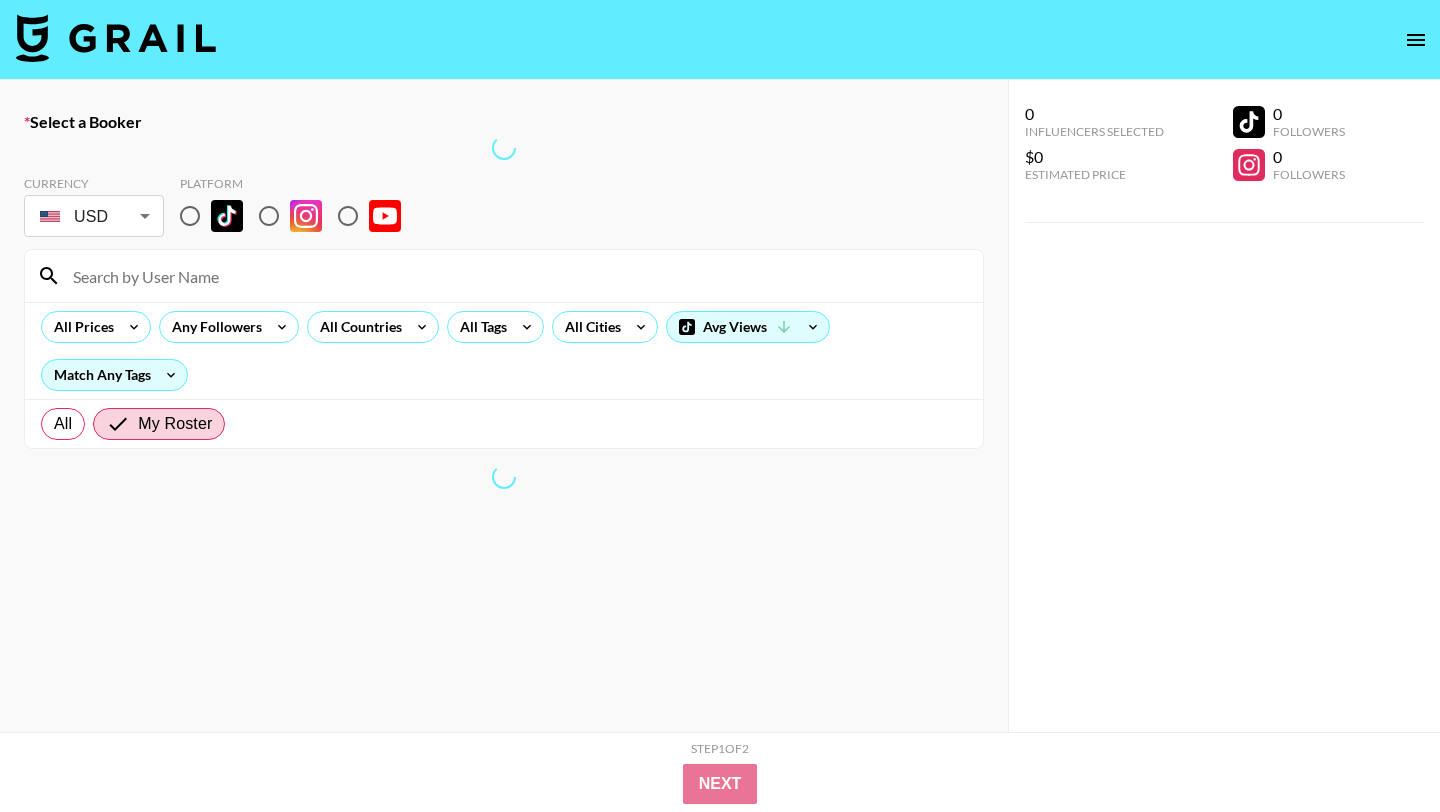 click 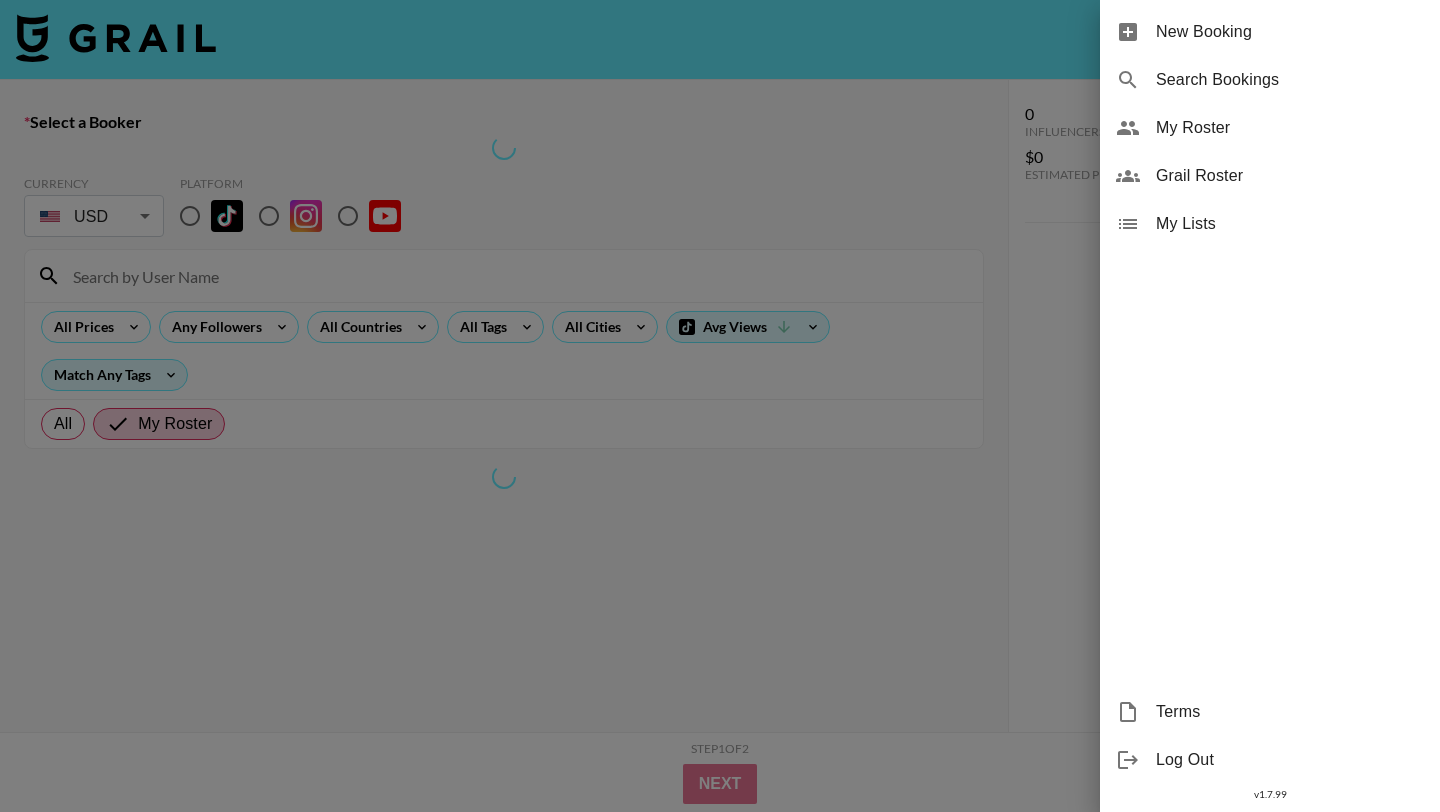click on "My Roster" at bounding box center (1290, 128) 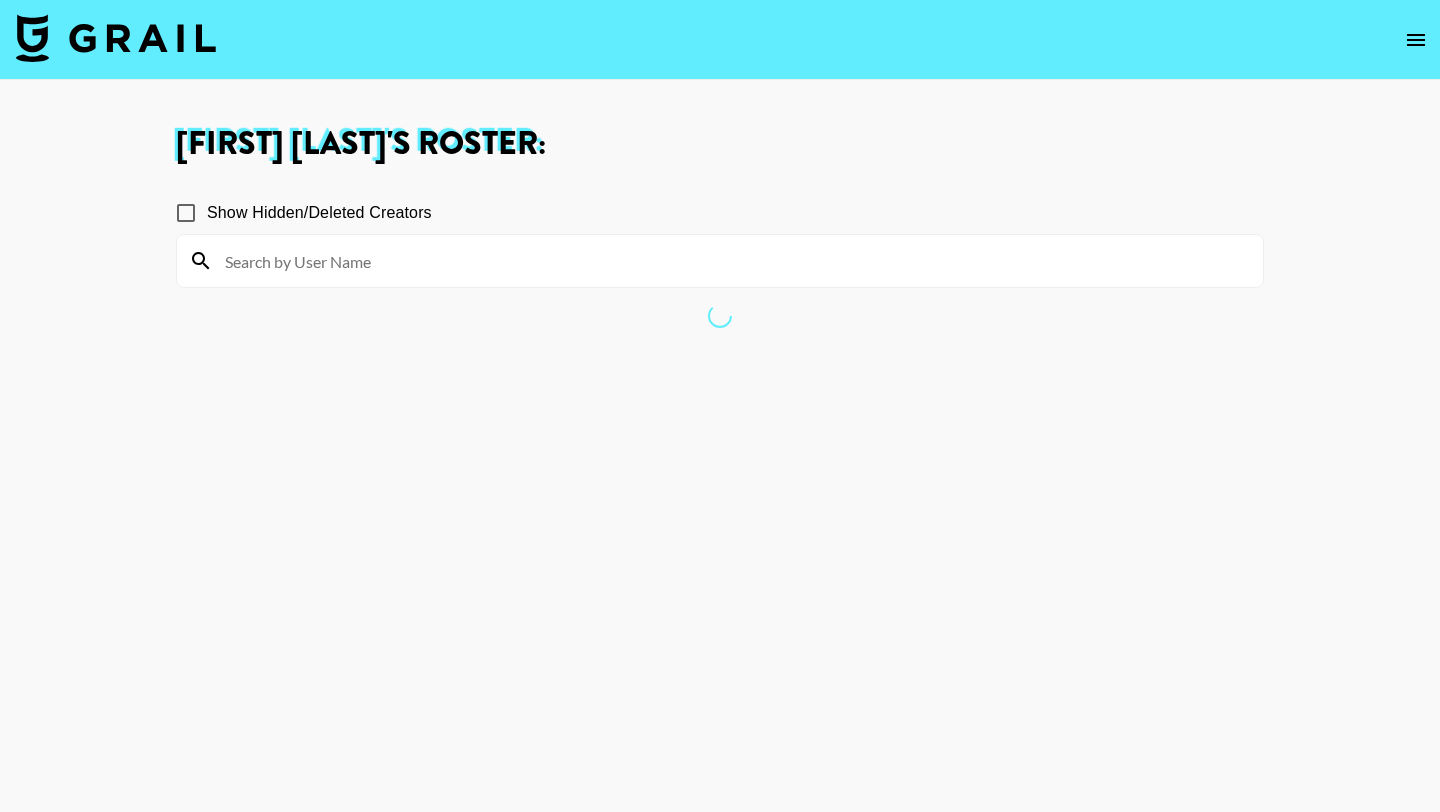 click on "Juliana Moreno 's Roster: Show Hidden/Deleted Creators" at bounding box center [720, 478] 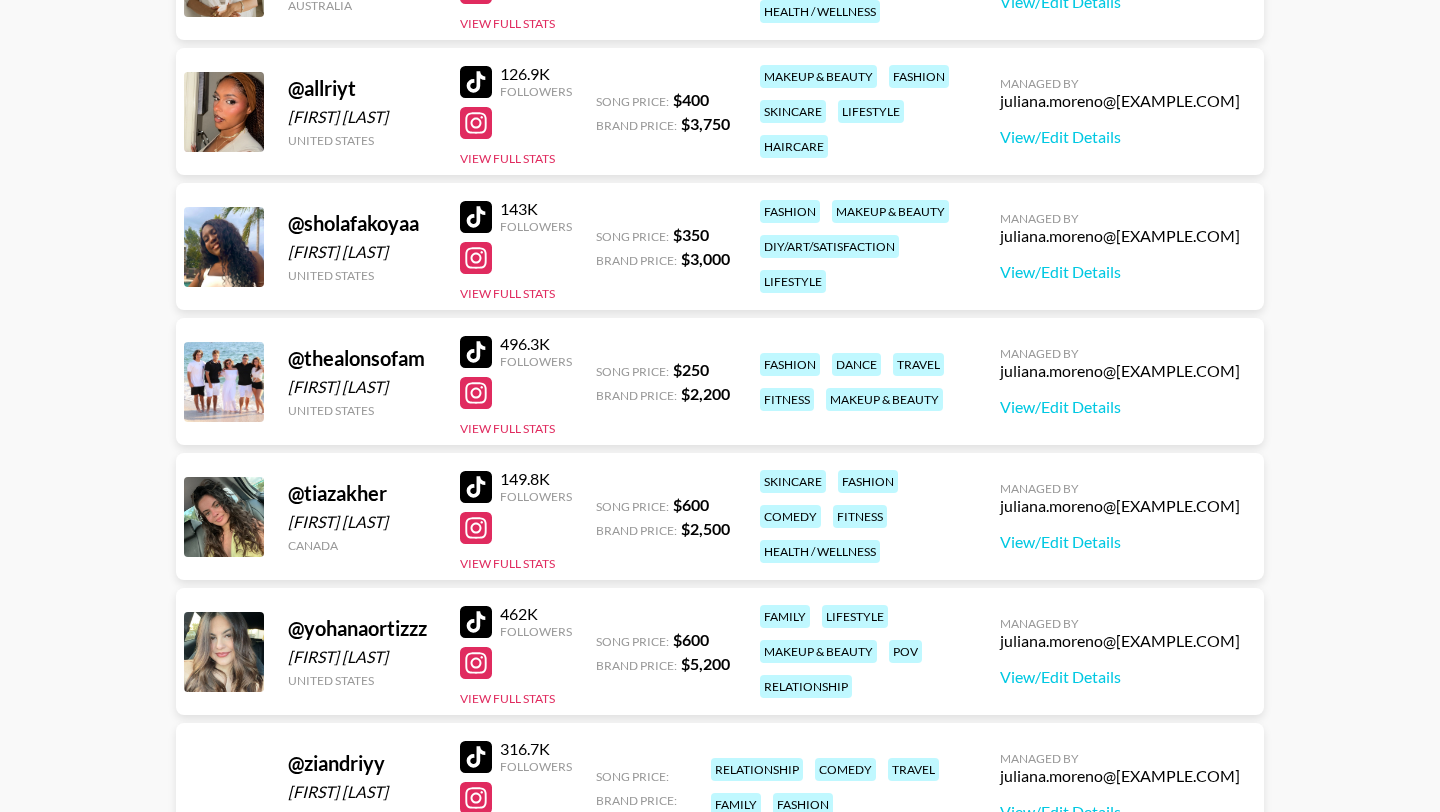 scroll, scrollTop: 388, scrollLeft: 0, axis: vertical 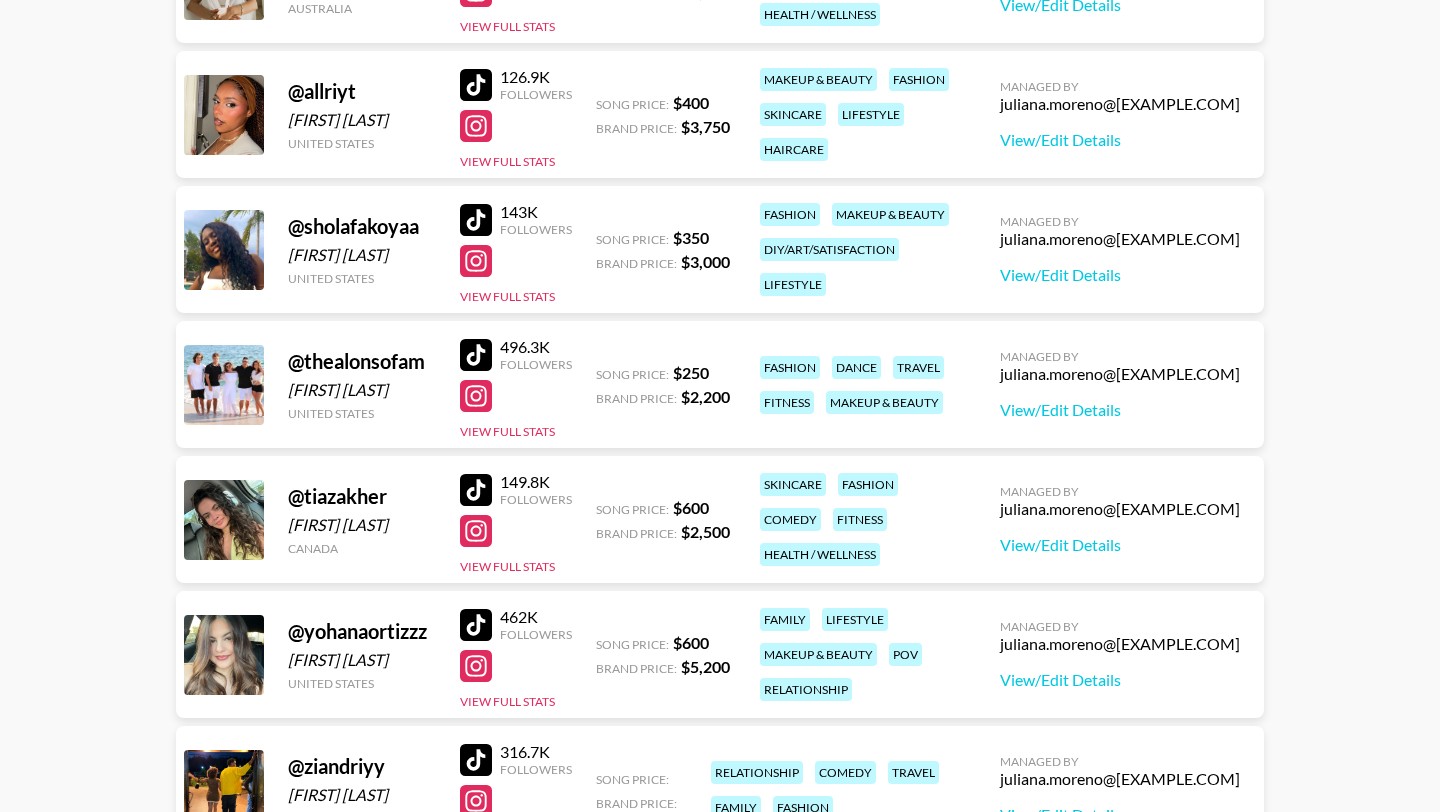 click at bounding box center [476, 261] 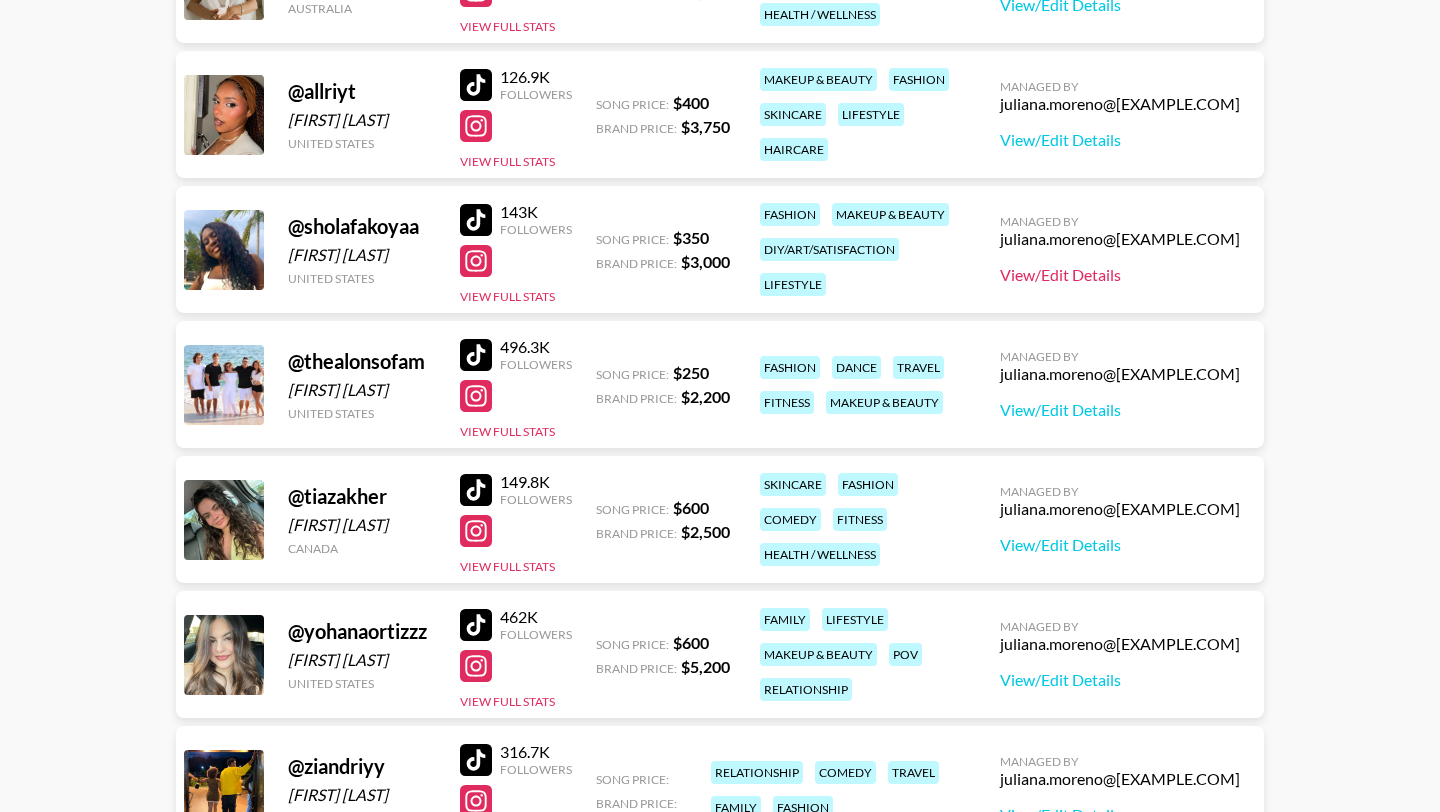 click on "View/Edit Details" at bounding box center [1120, 275] 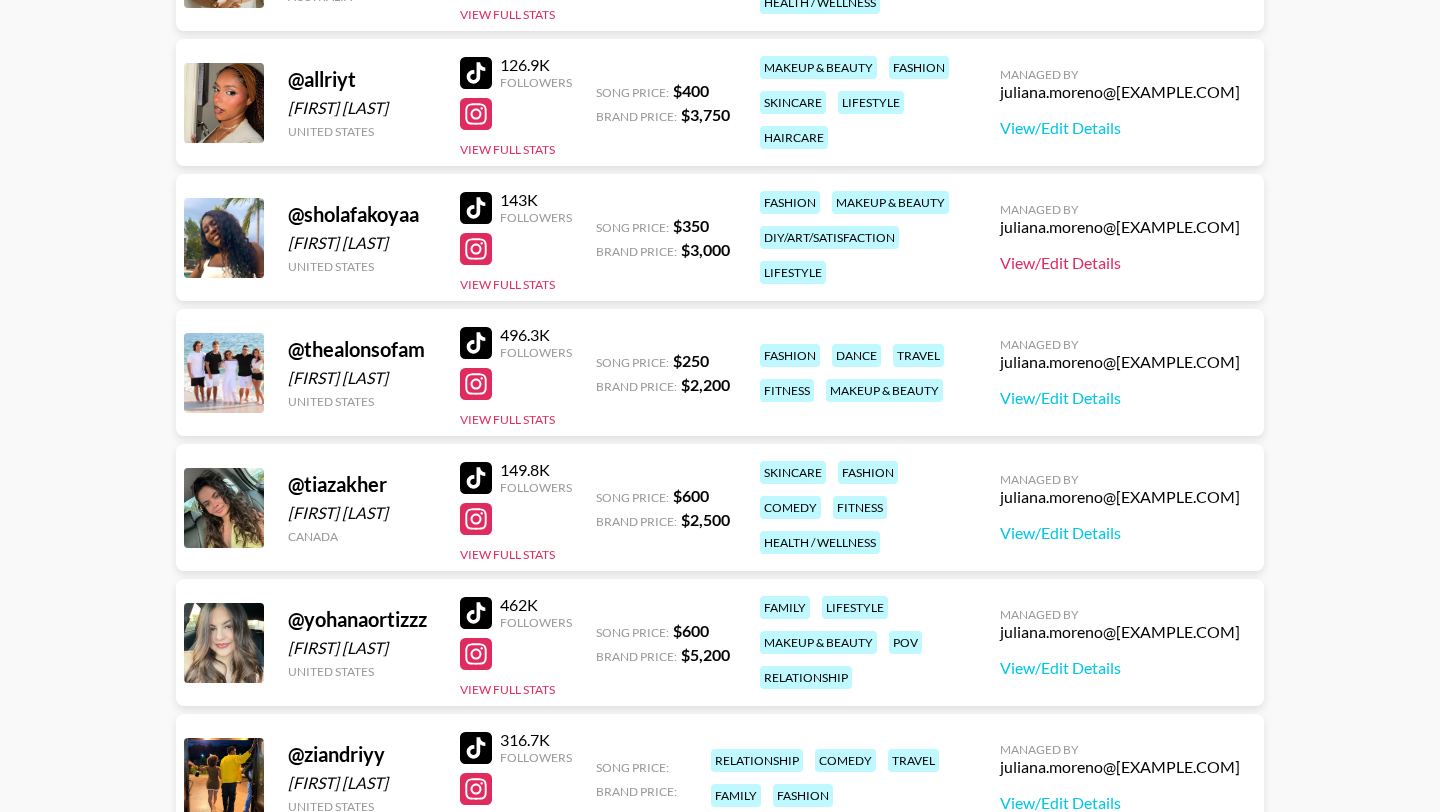 scroll, scrollTop: 401, scrollLeft: 0, axis: vertical 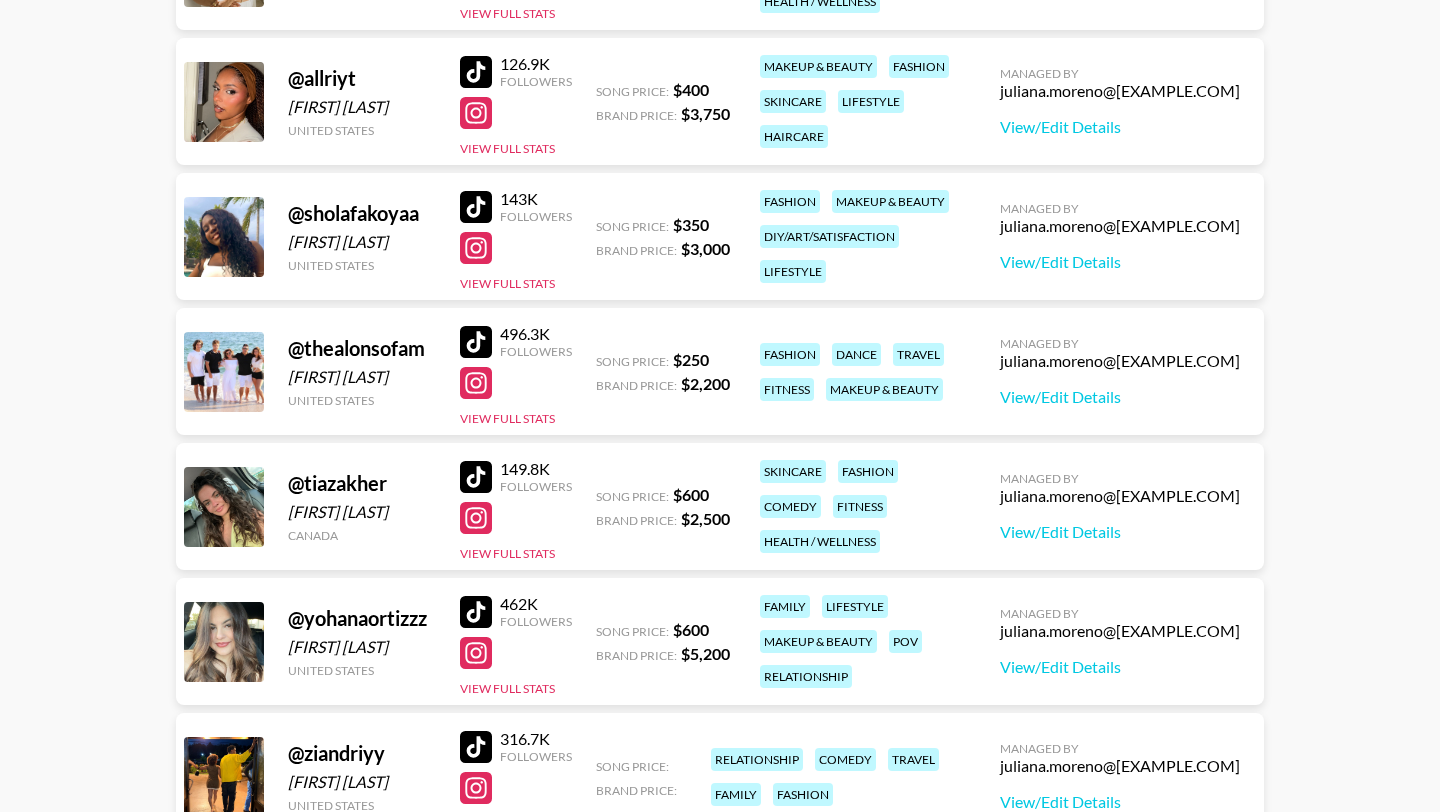 click at bounding box center (476, 207) 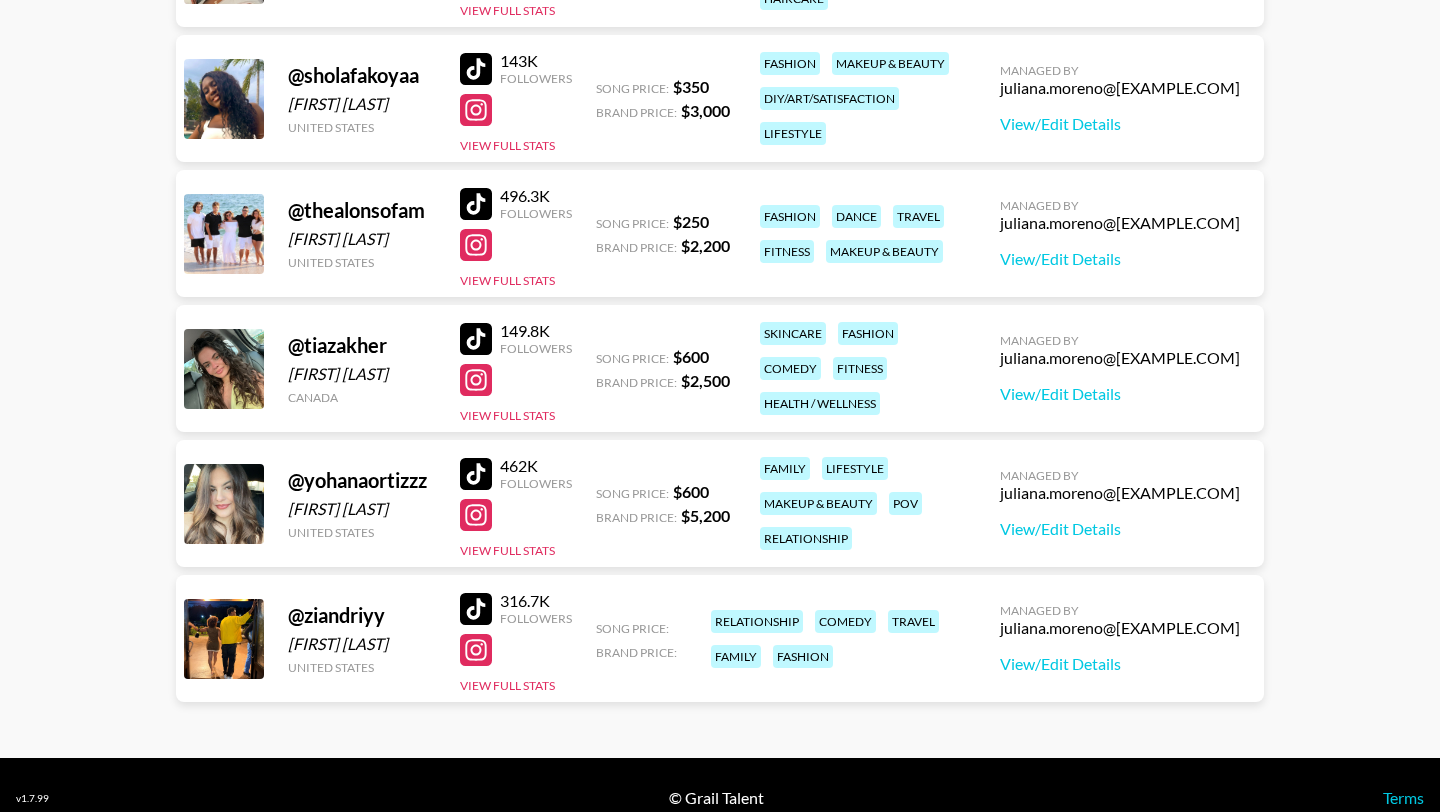 scroll, scrollTop: 549, scrollLeft: 0, axis: vertical 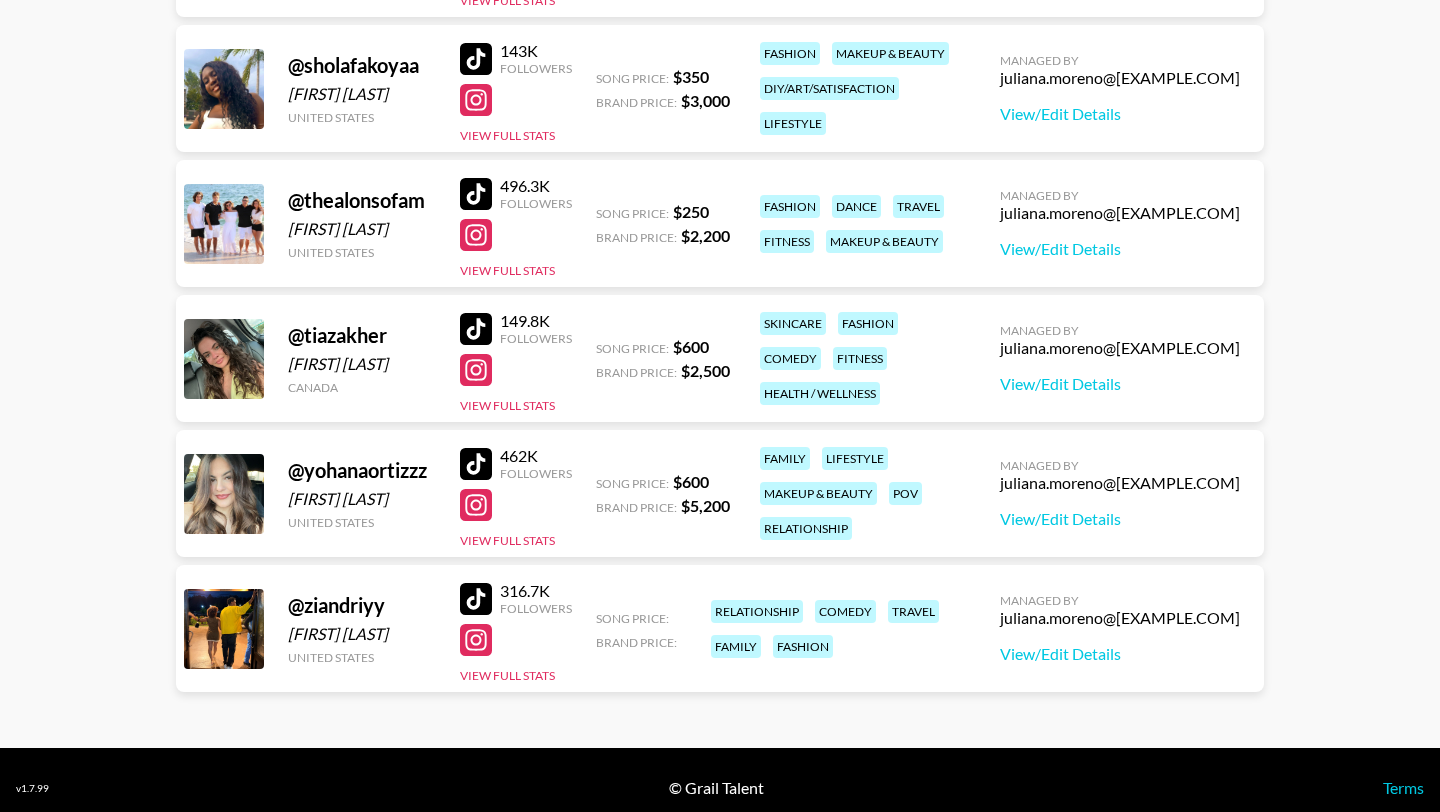 click at bounding box center (476, 464) 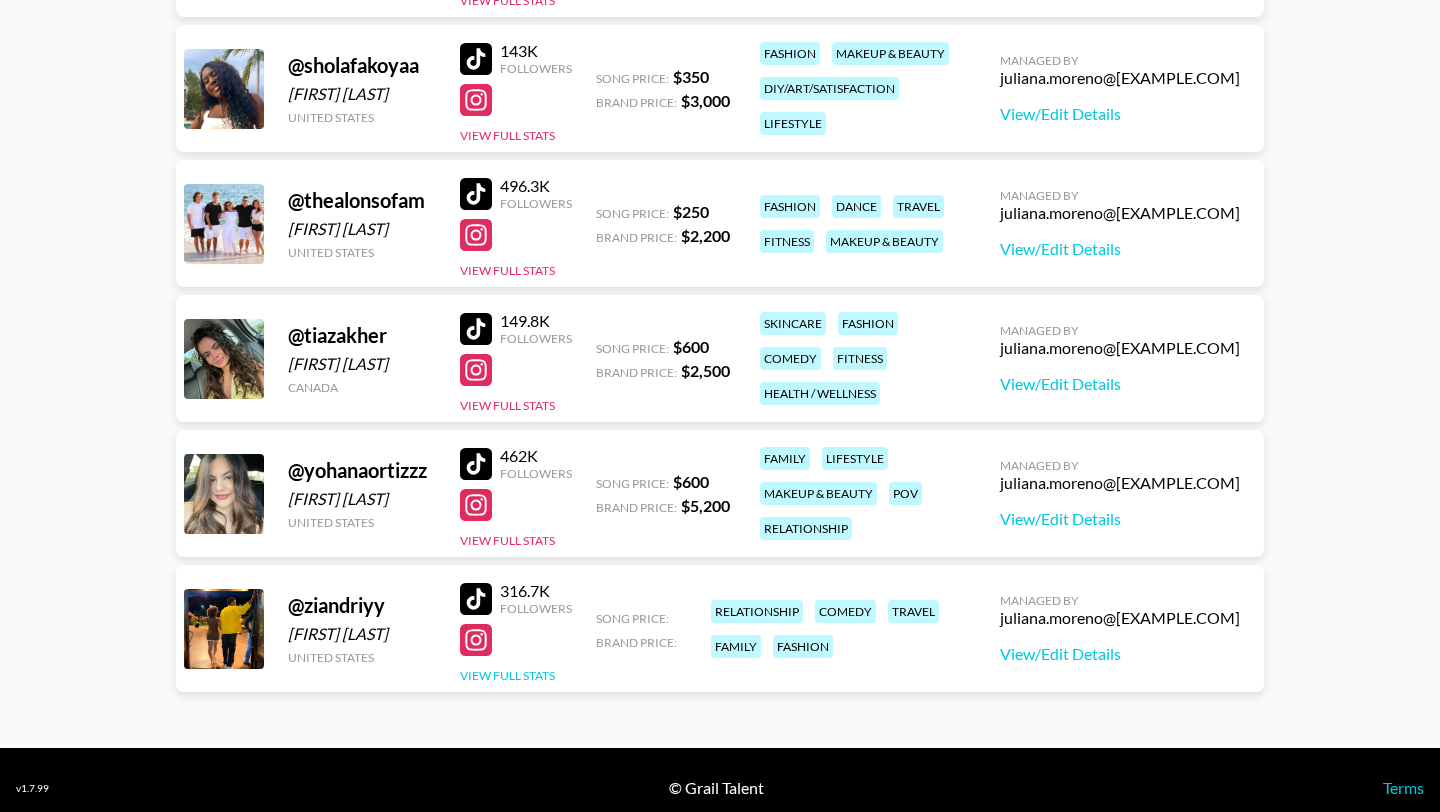 click on "View Full Stats" at bounding box center [507, 675] 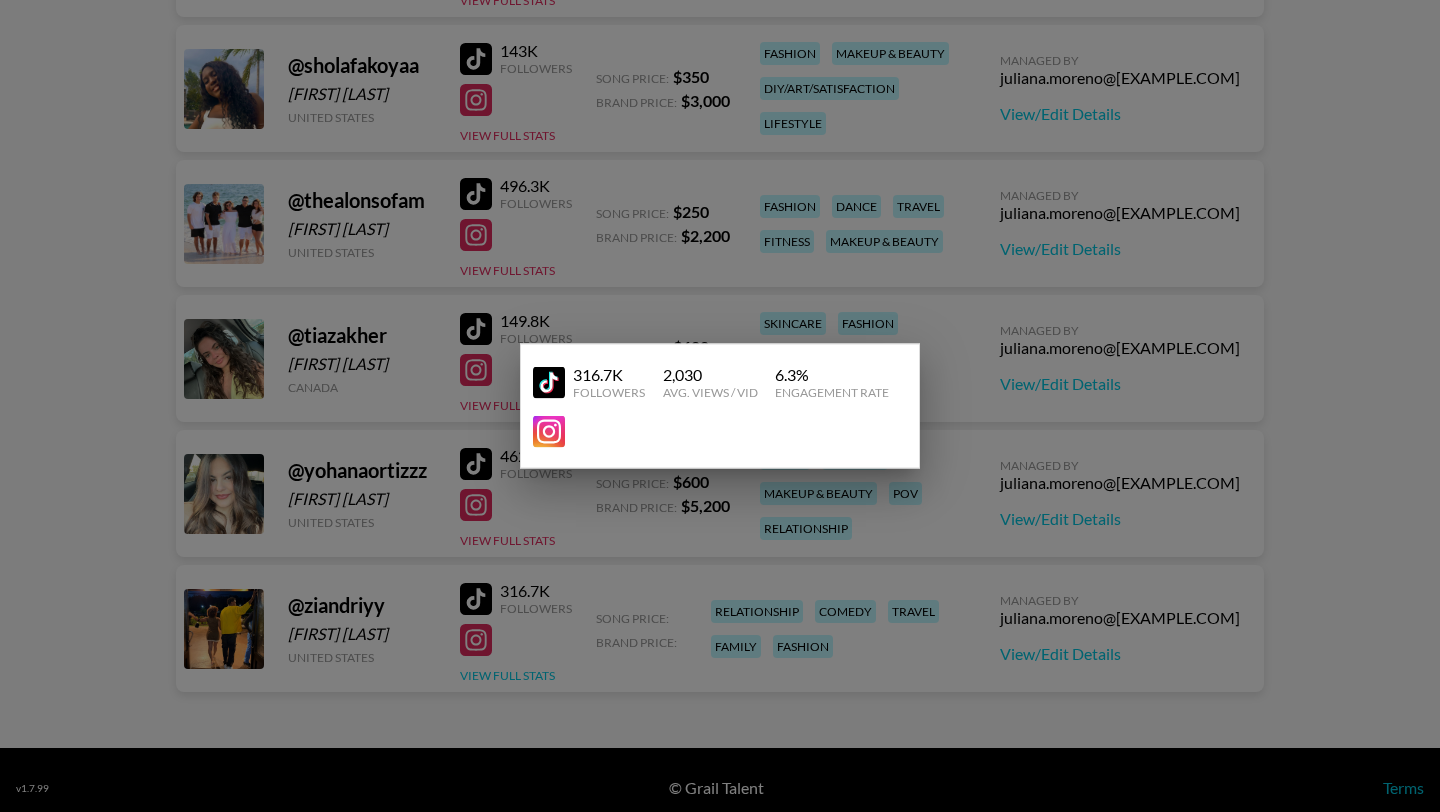click at bounding box center (720, 406) 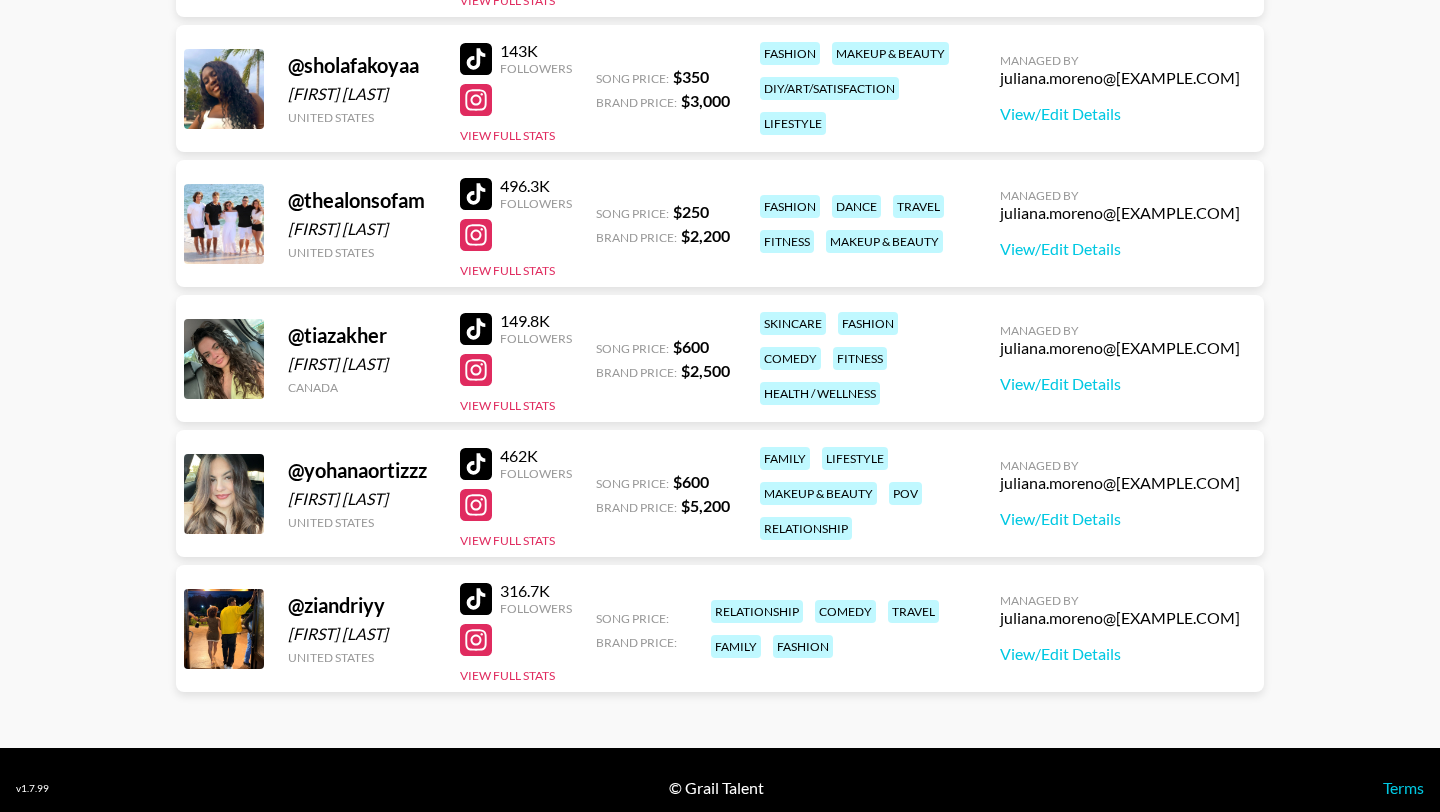 click at bounding box center (476, 599) 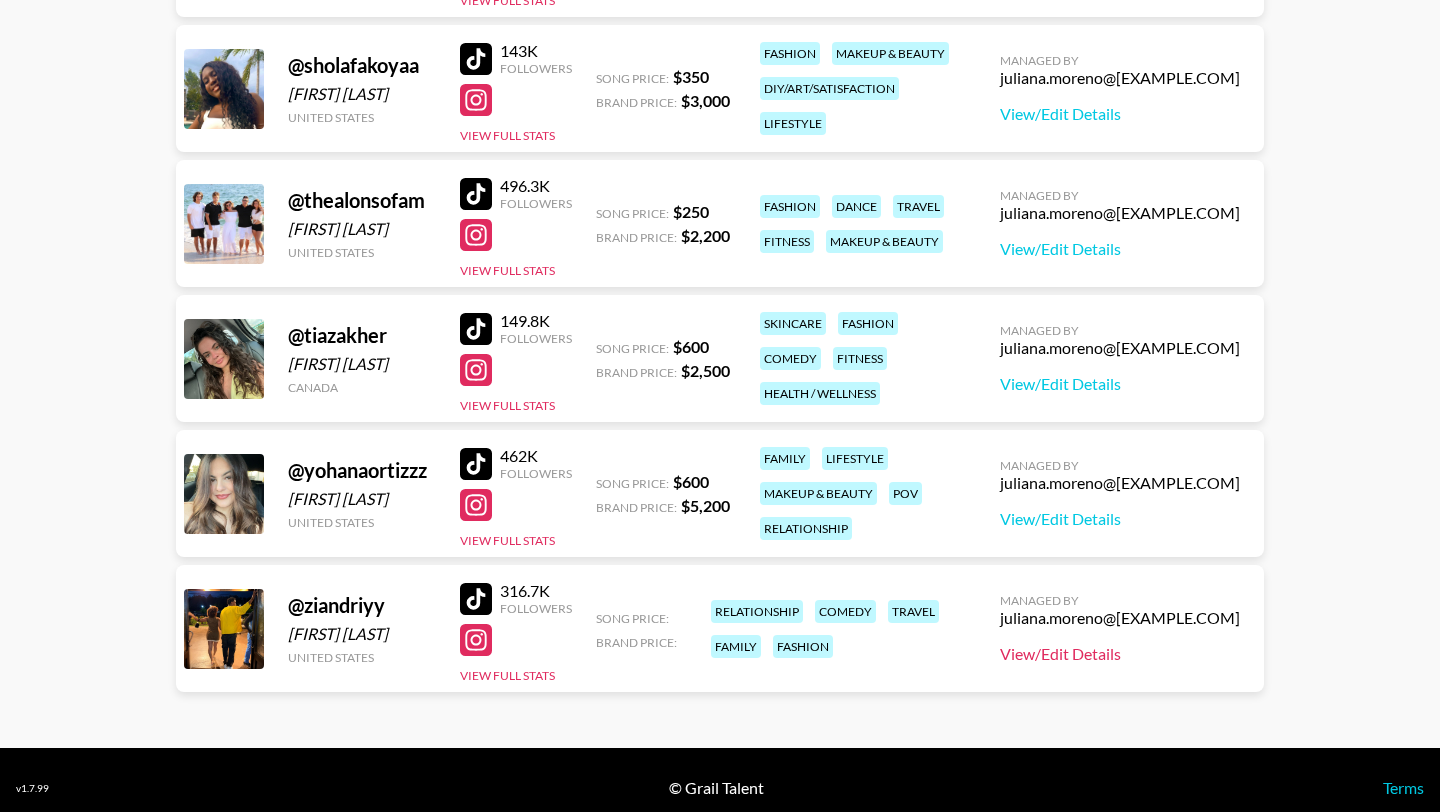 click on "View/Edit Details" at bounding box center [1120, 654] 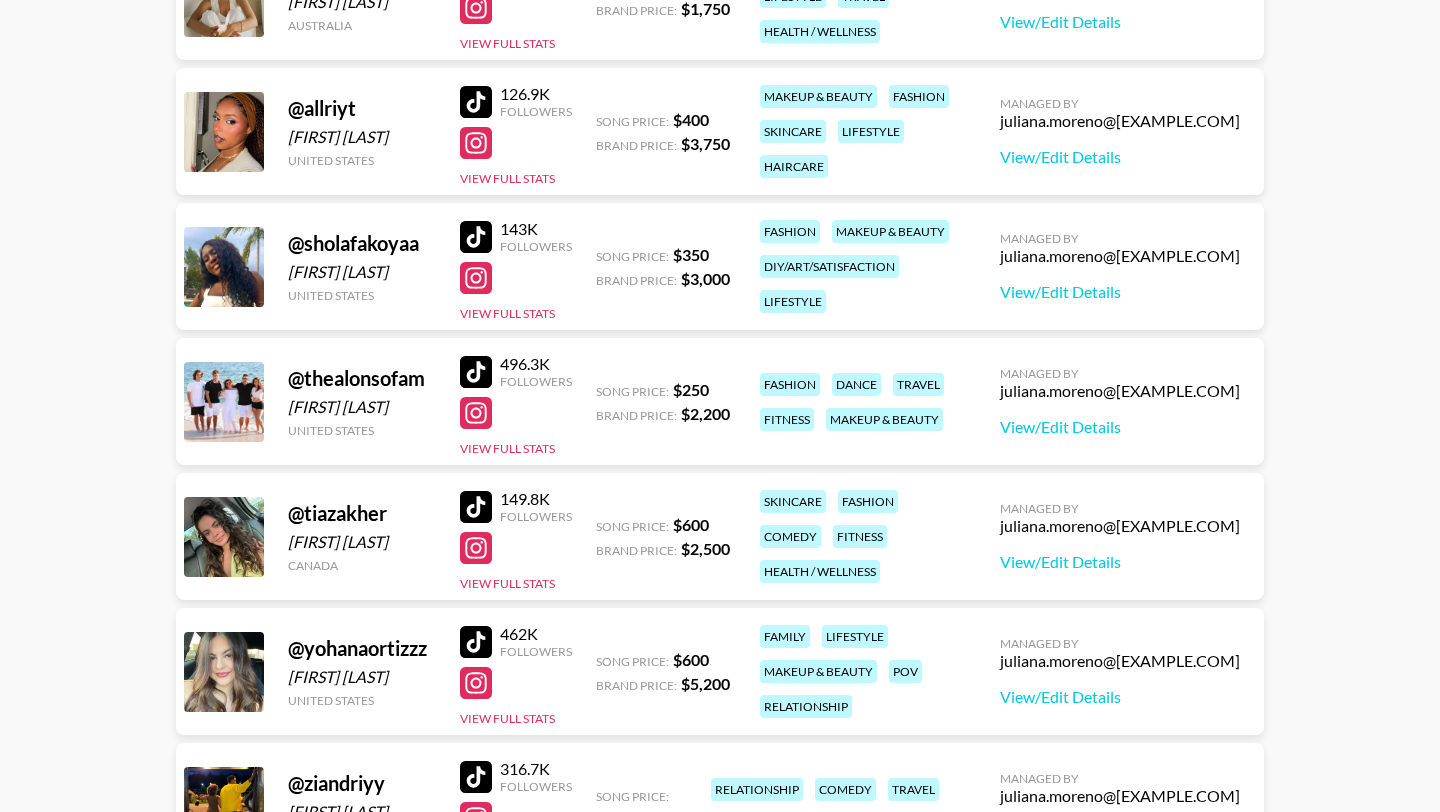 scroll, scrollTop: 0, scrollLeft: 0, axis: both 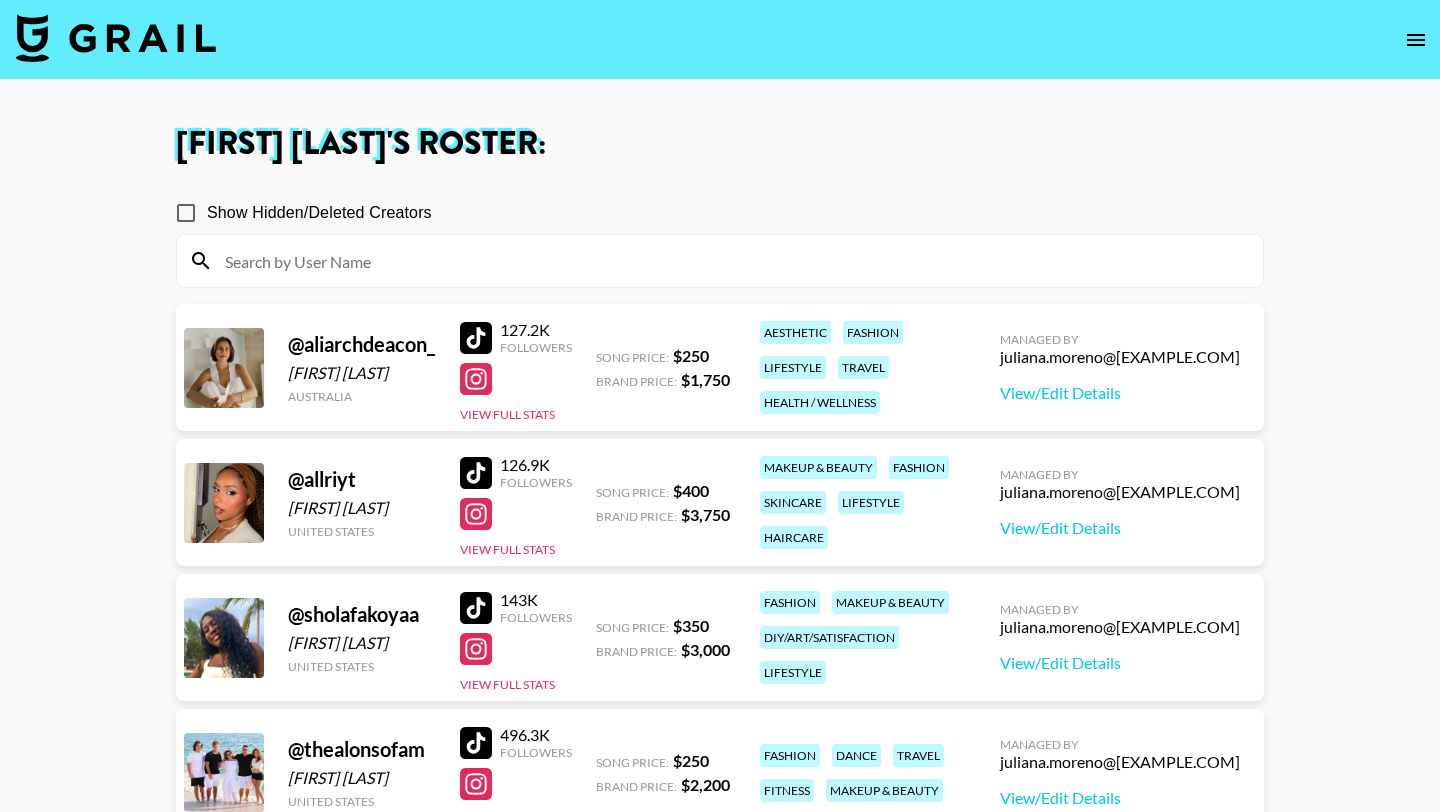 click at bounding box center [116, 38] 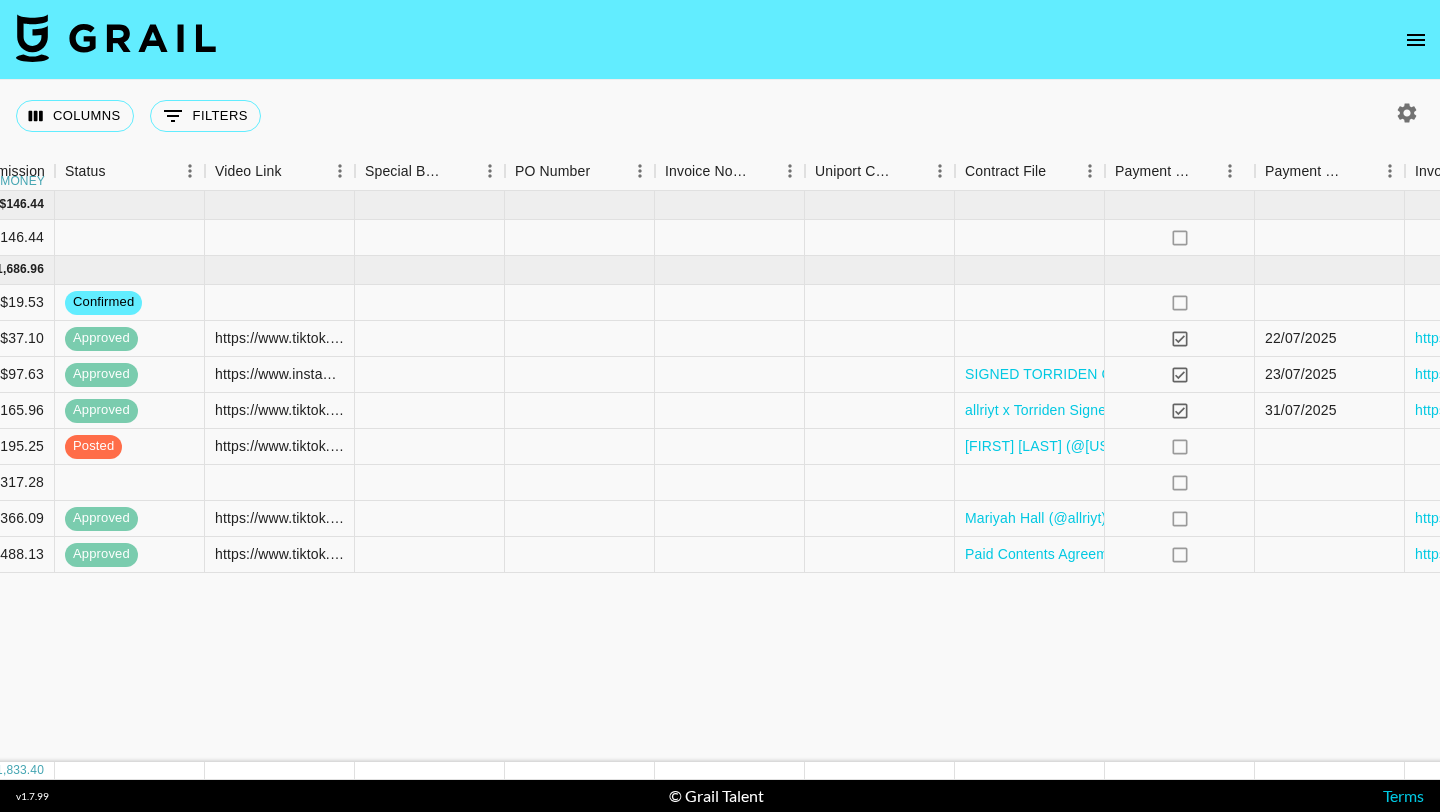 scroll, scrollTop: 0, scrollLeft: 2130, axis: horizontal 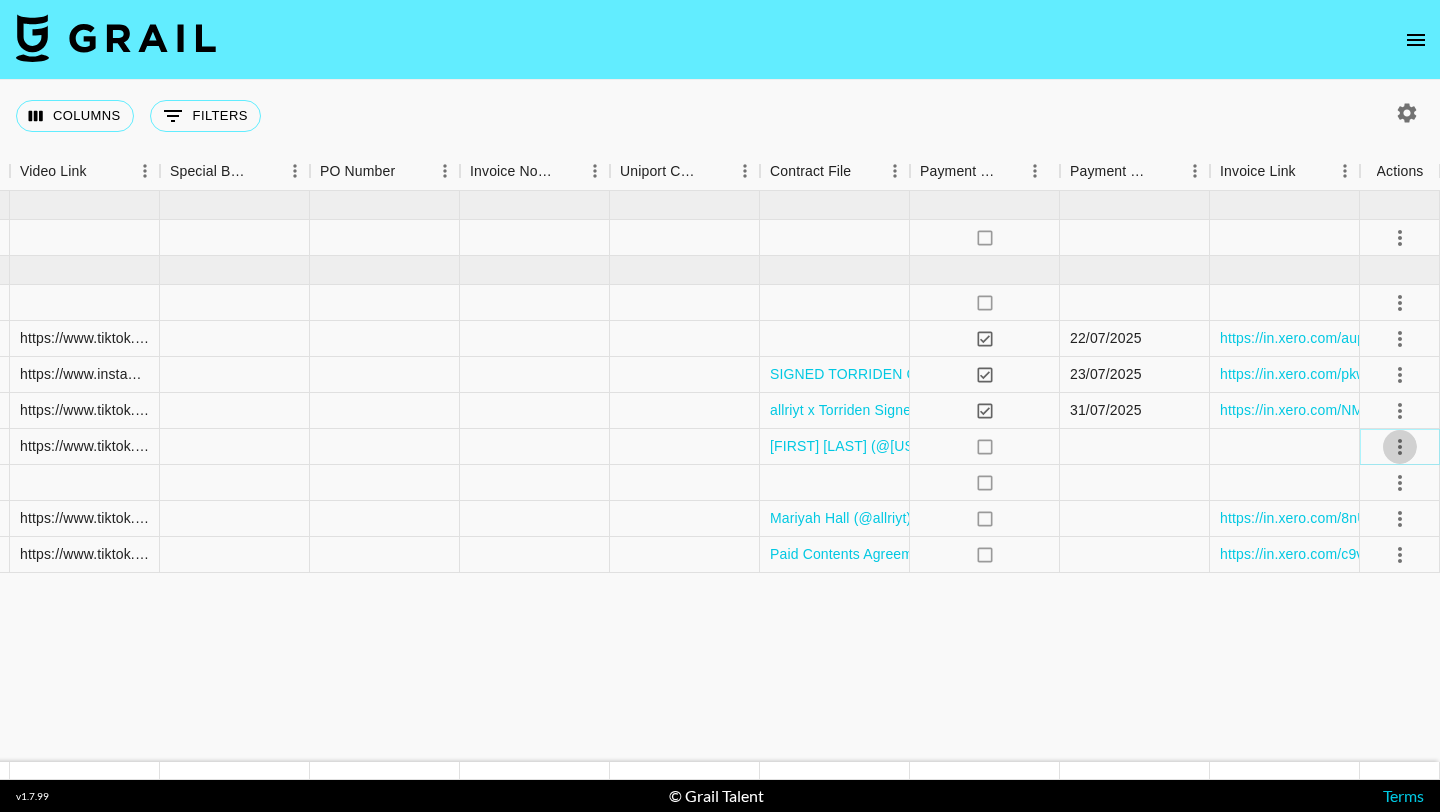 click 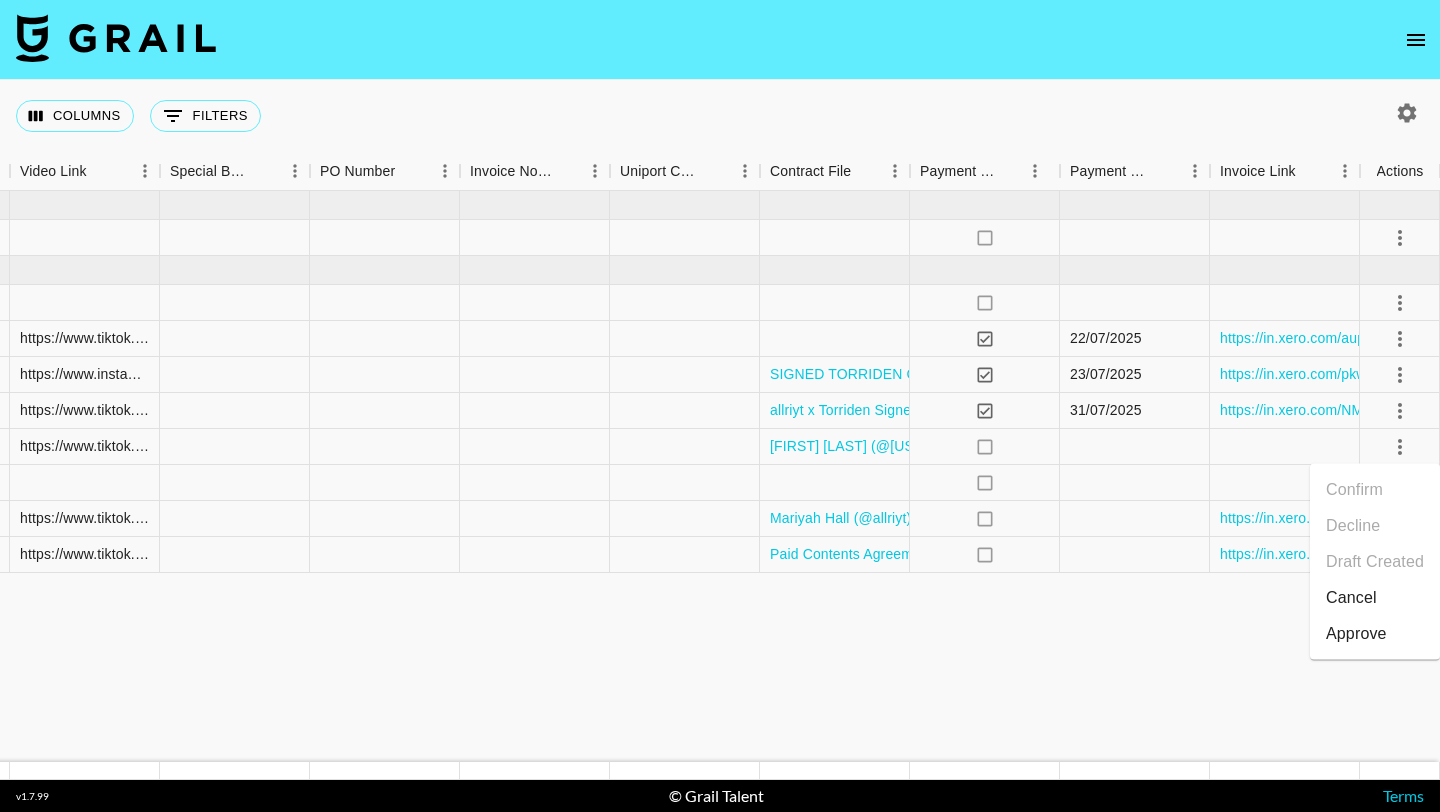 click on "Approve" at bounding box center [1356, 634] 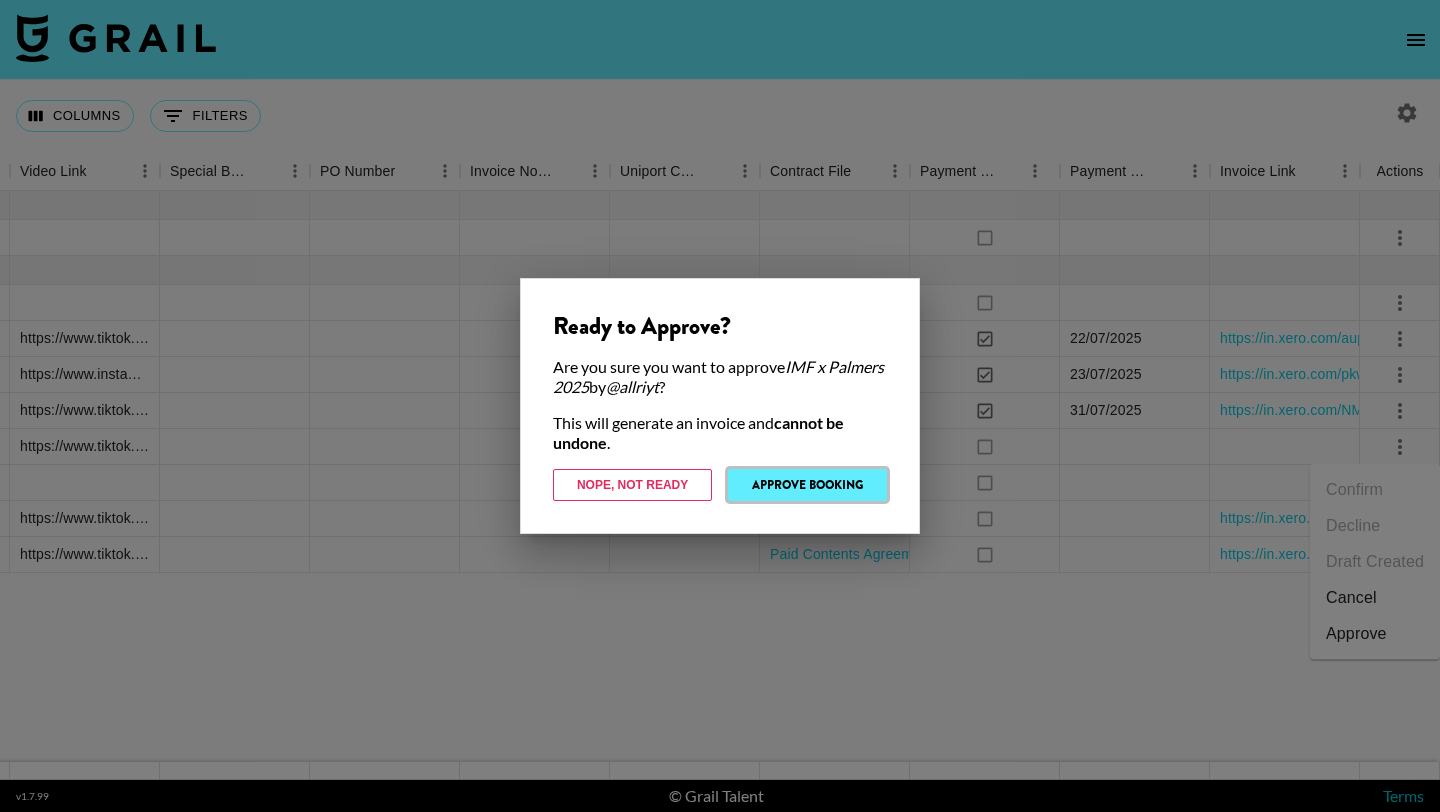 click on "Approve Booking" at bounding box center (807, 485) 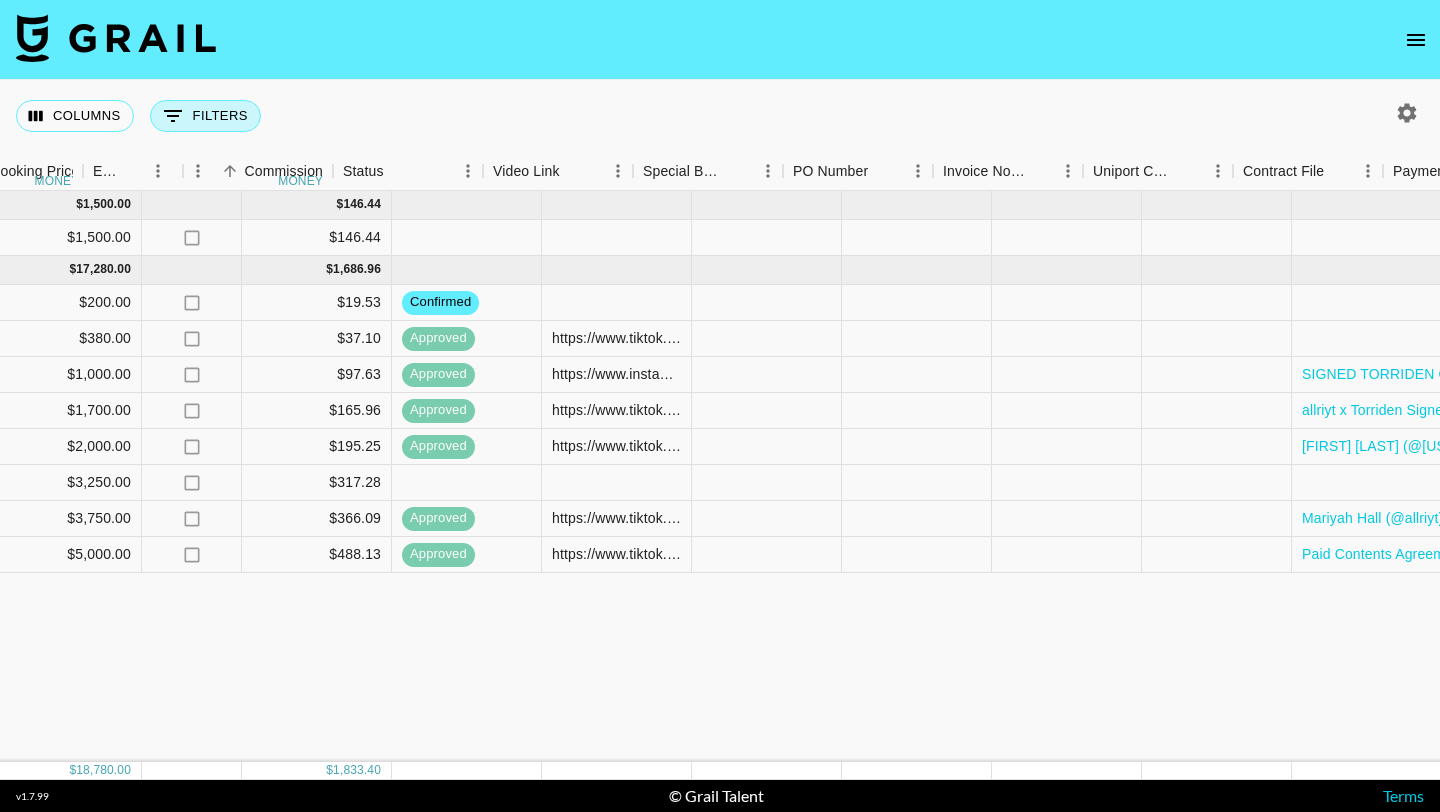scroll, scrollTop: 0, scrollLeft: 1657, axis: horizontal 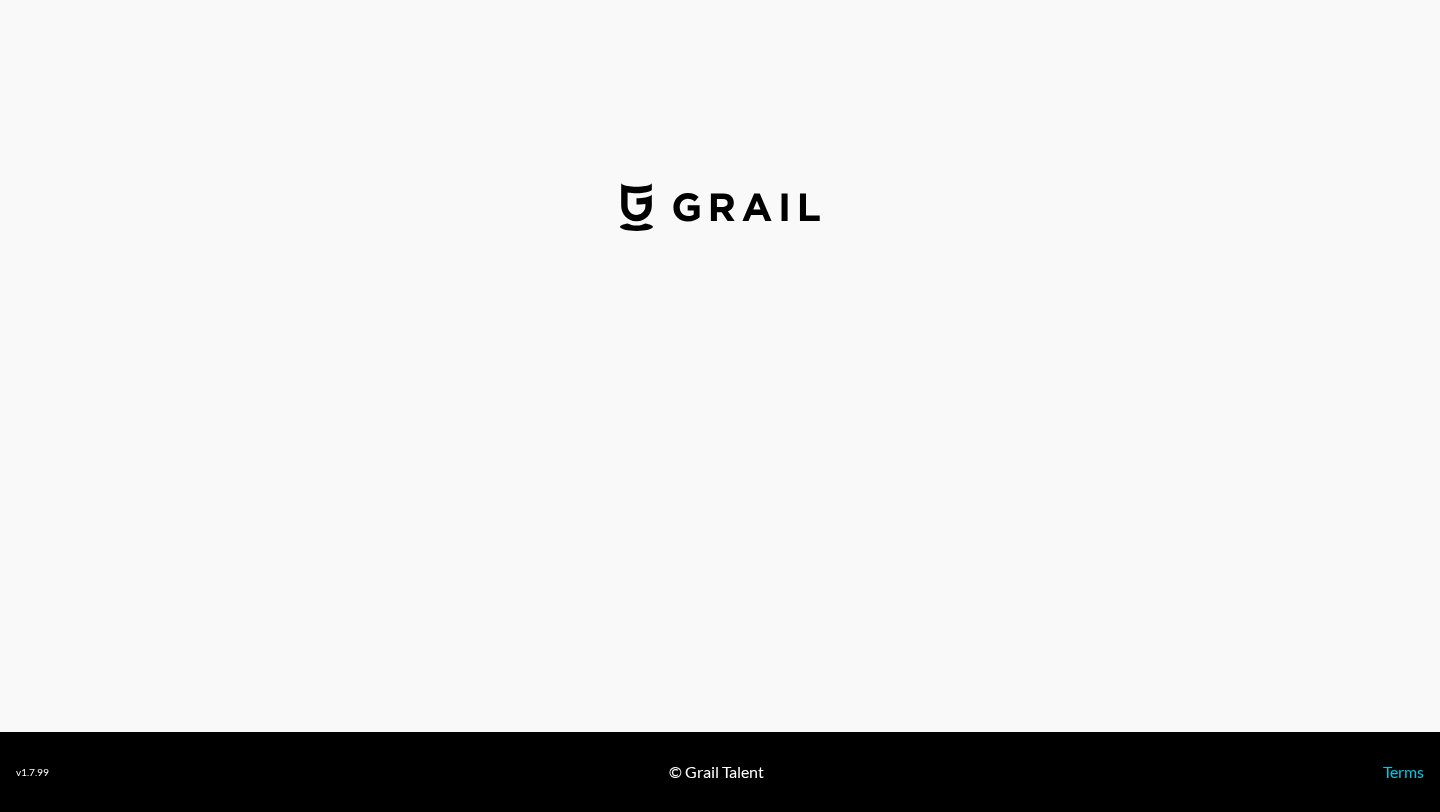 select on "USD" 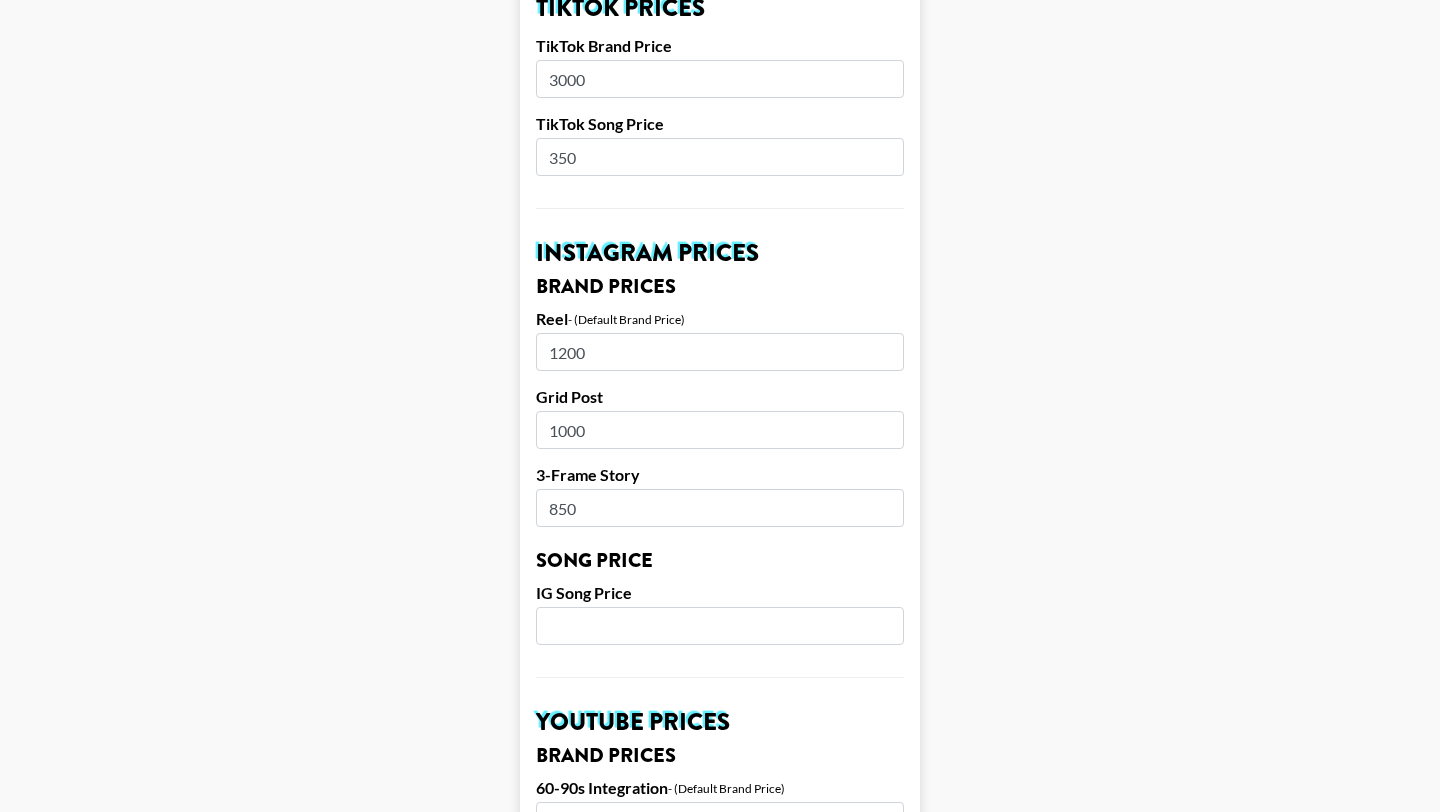 scroll, scrollTop: 762, scrollLeft: 0, axis: vertical 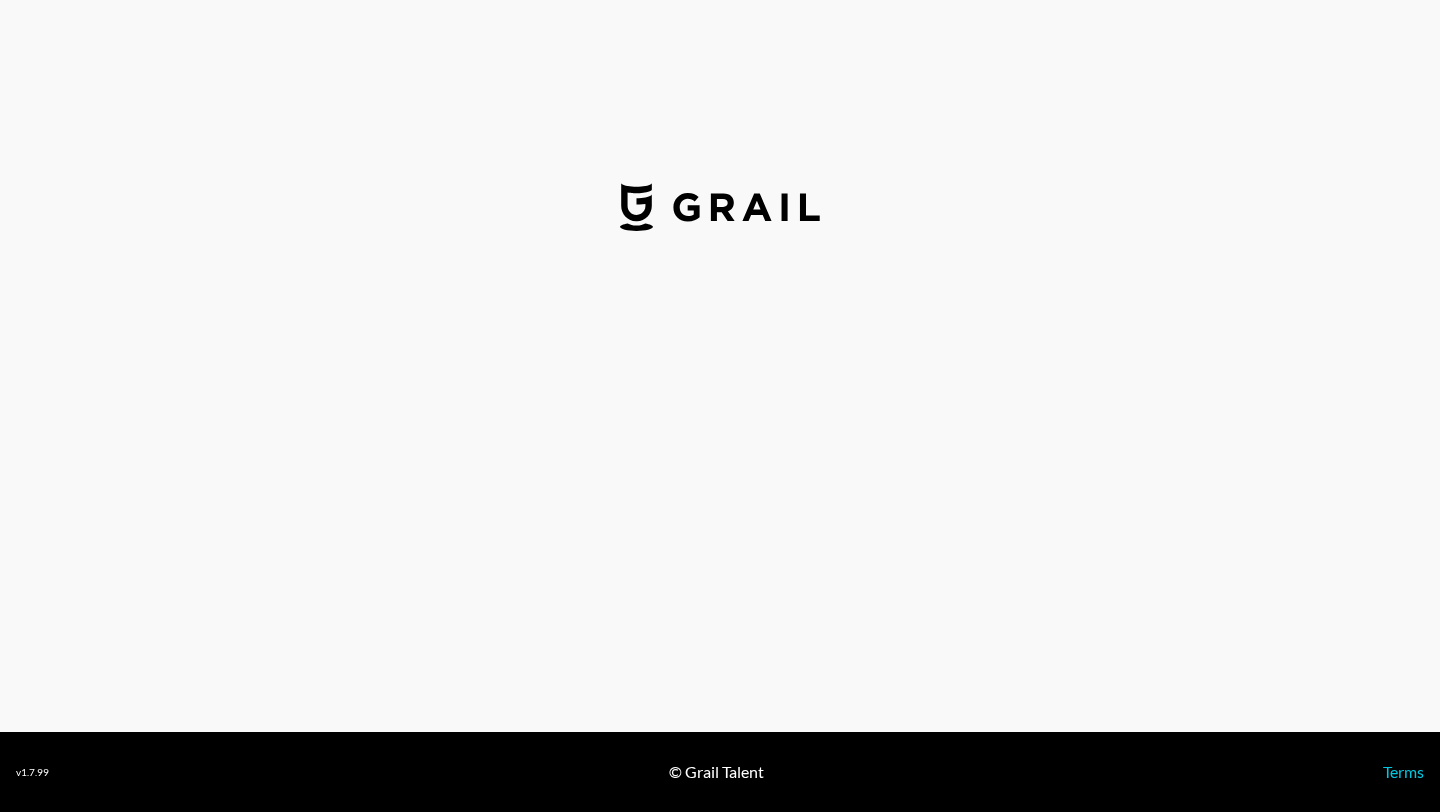 select on "USD" 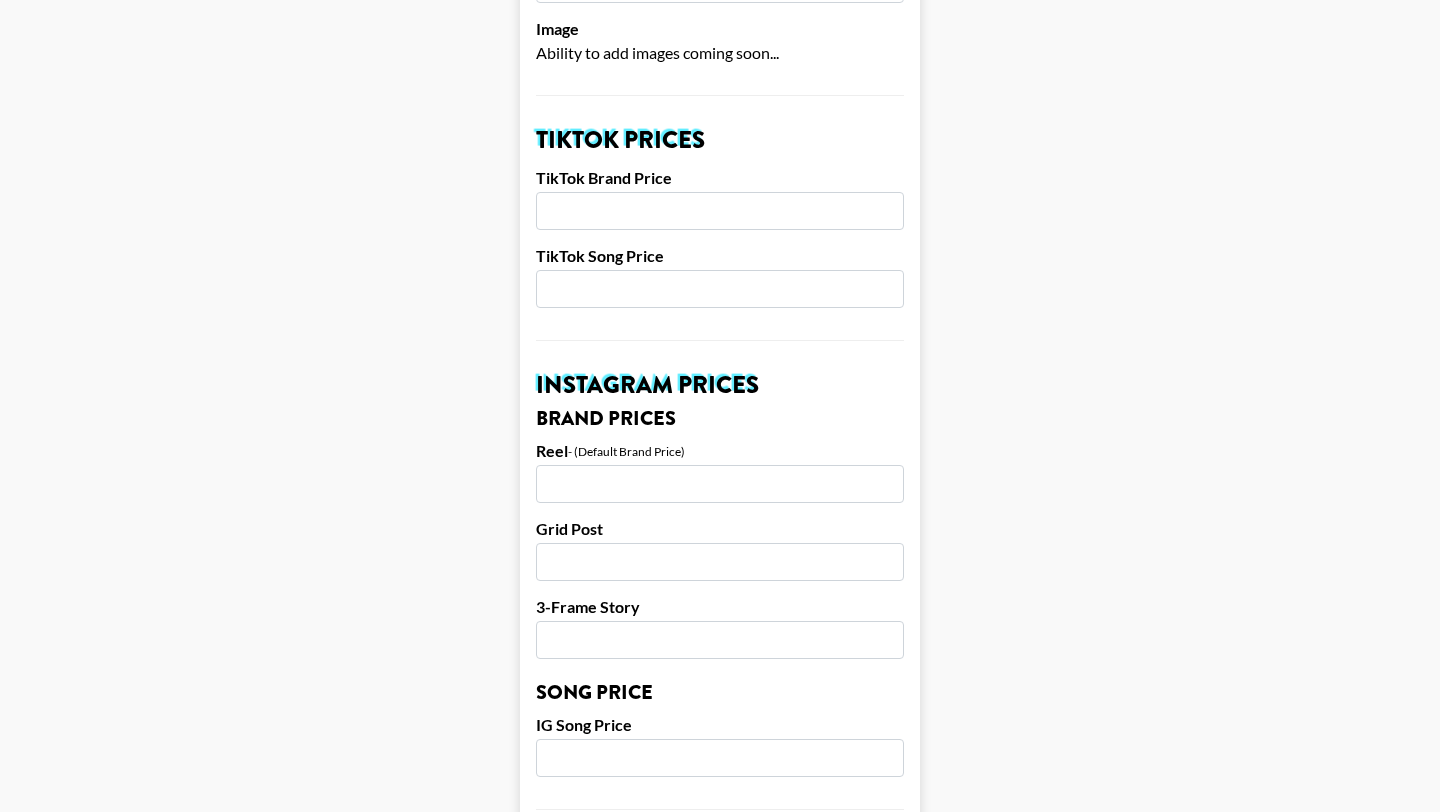 scroll, scrollTop: 621, scrollLeft: 0, axis: vertical 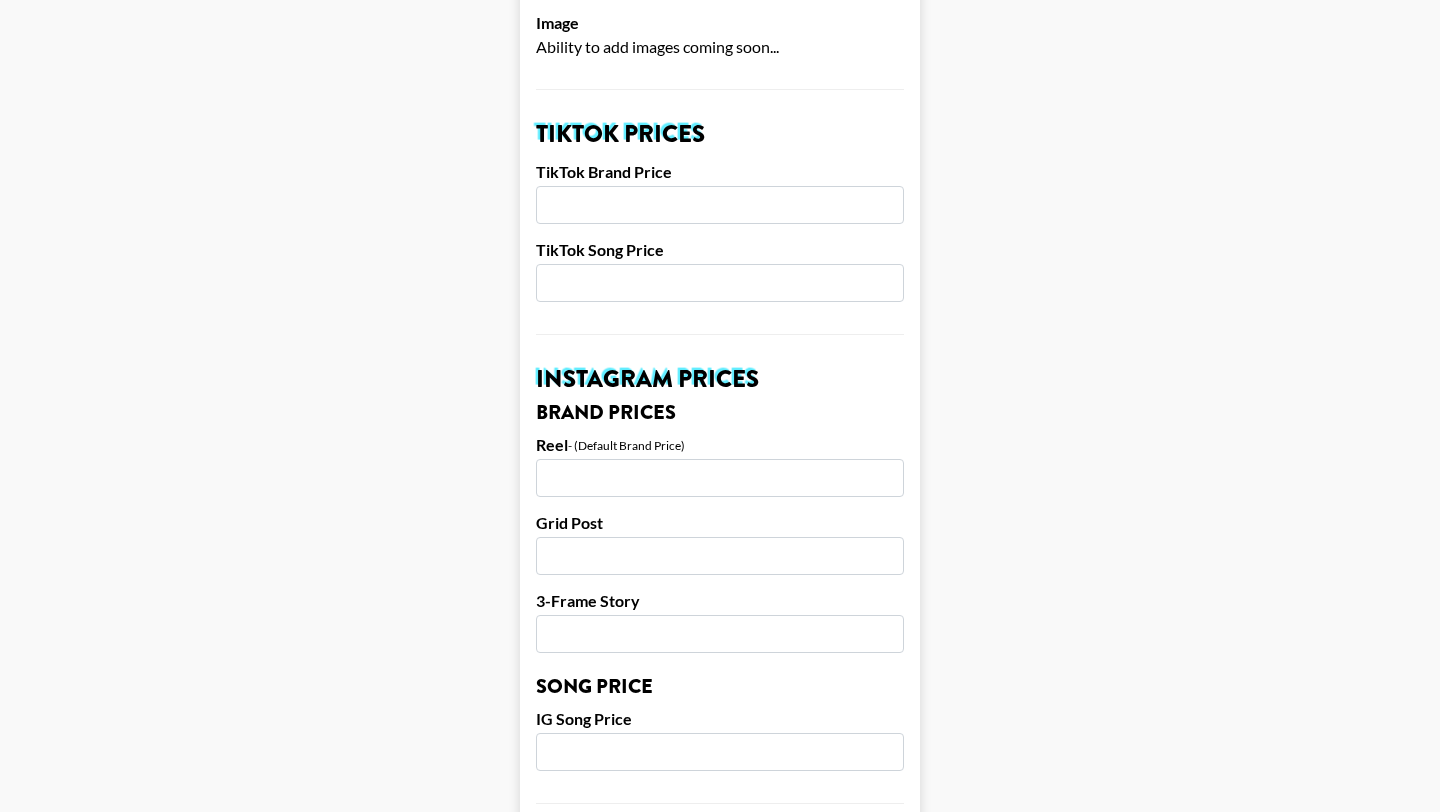 click at bounding box center [720, 478] 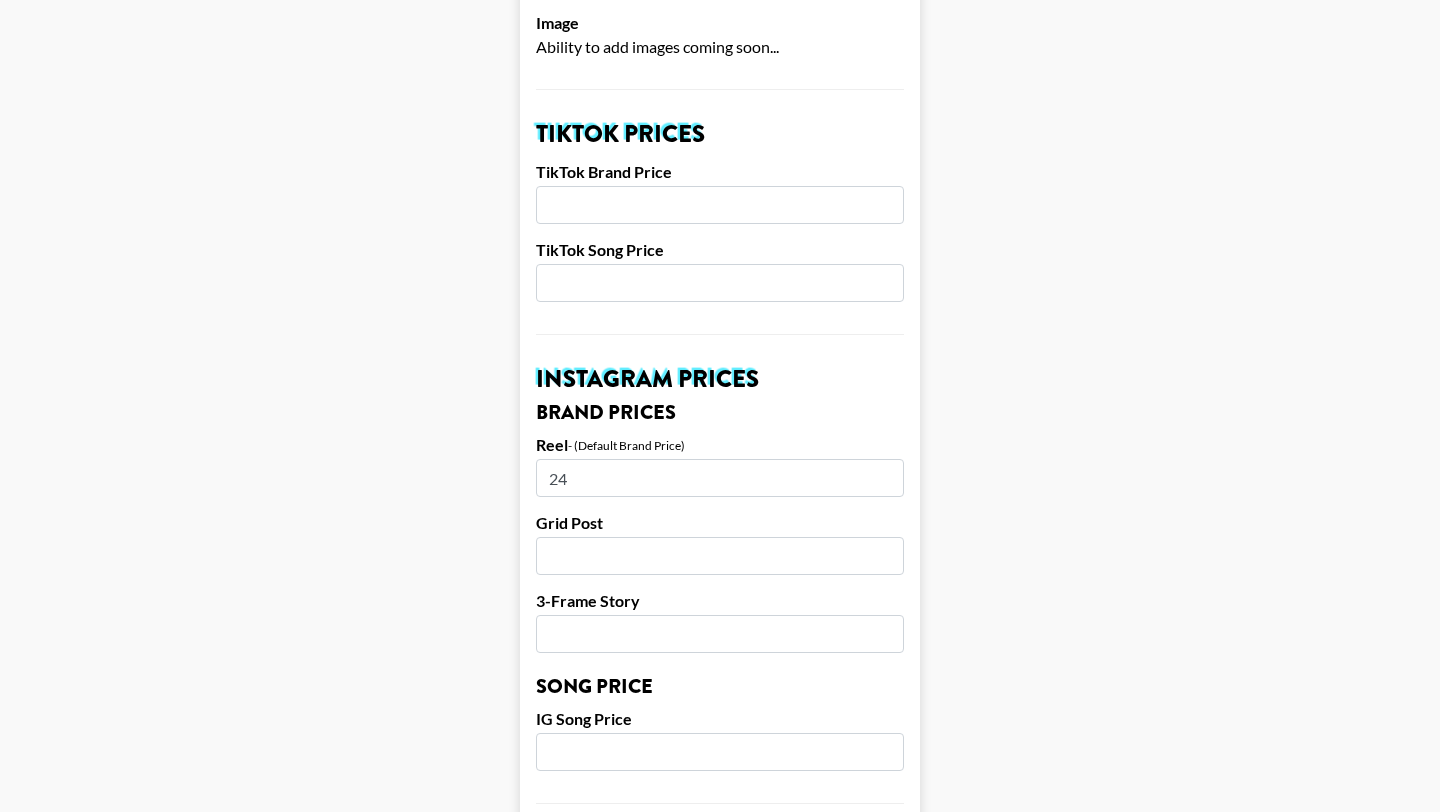 type on "2" 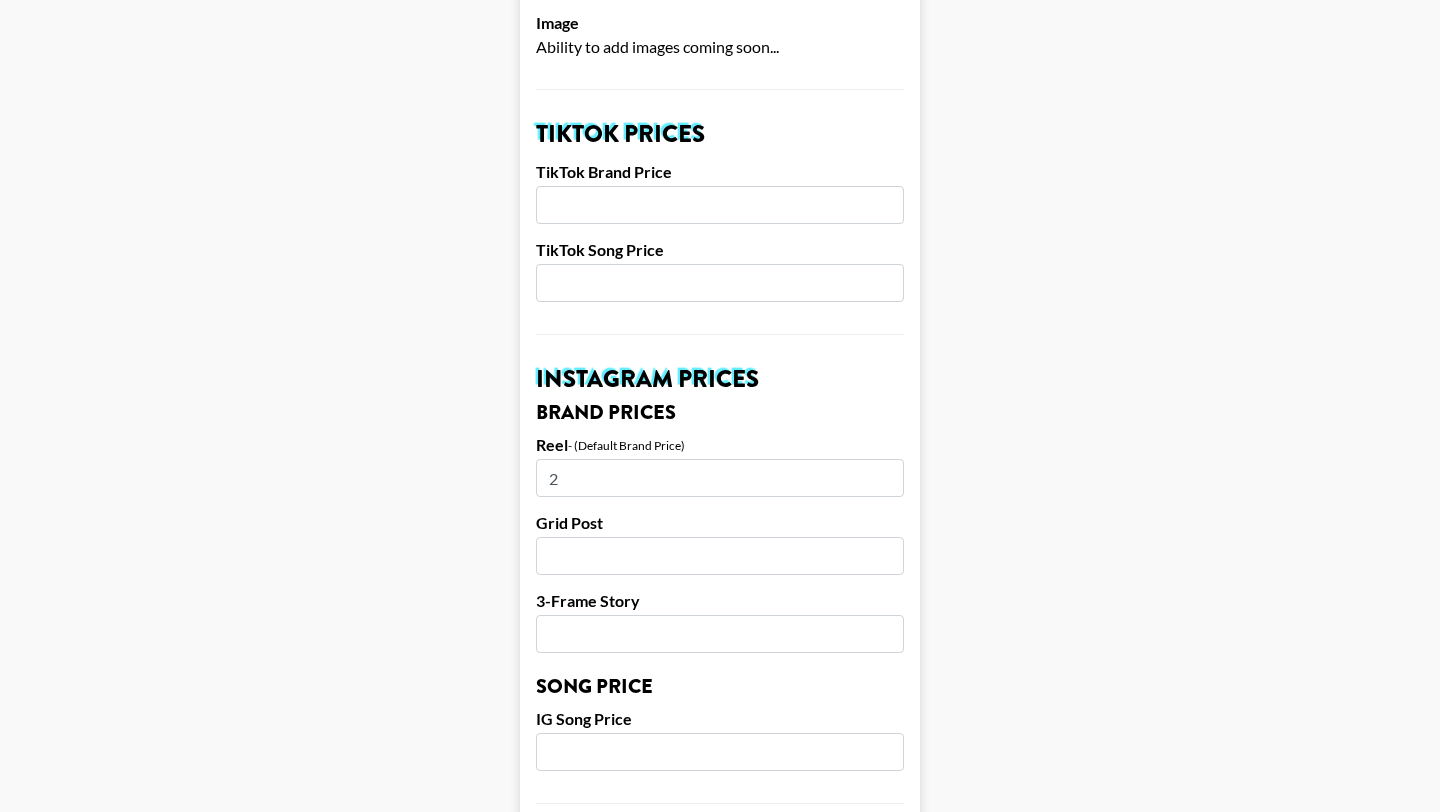 type 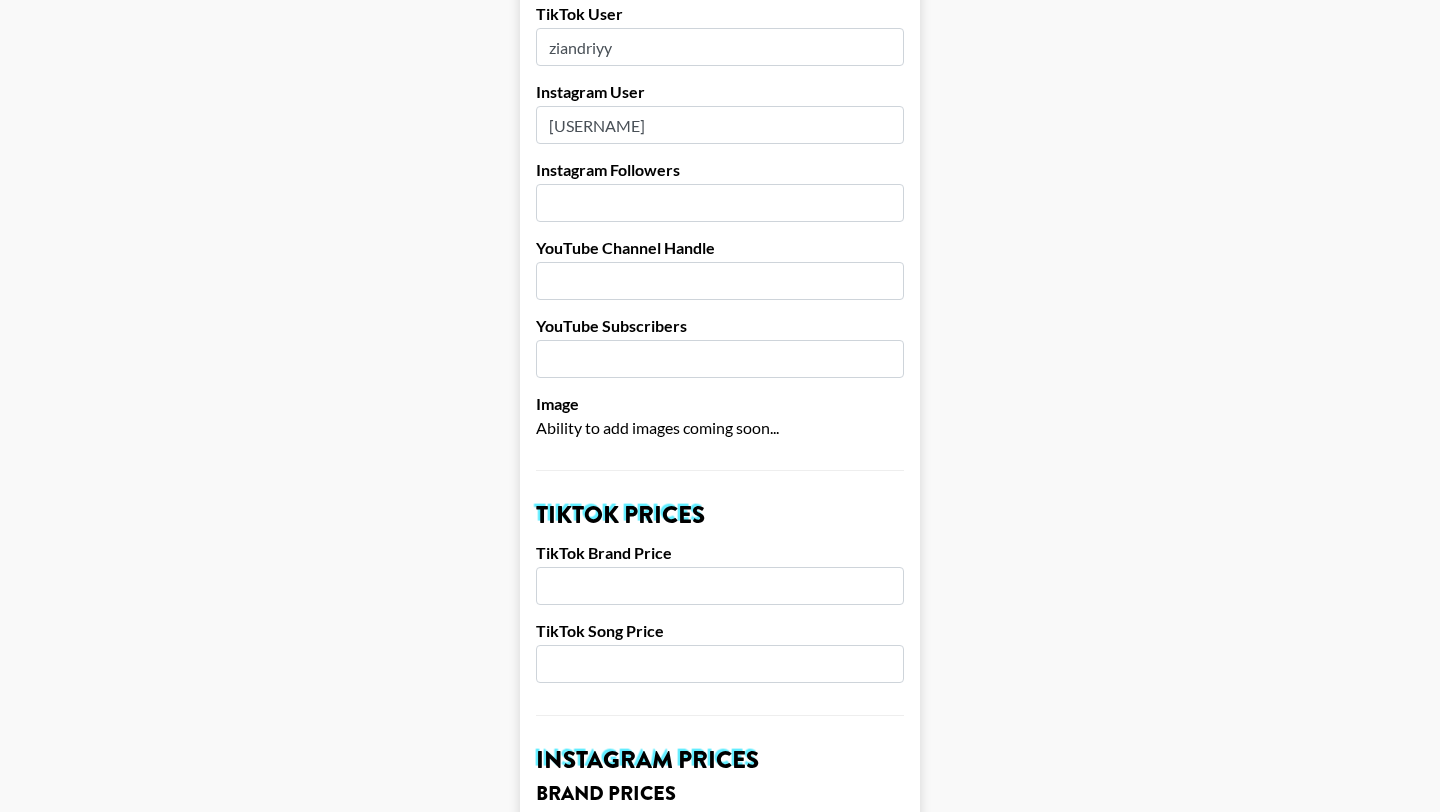 scroll, scrollTop: 237, scrollLeft: 0, axis: vertical 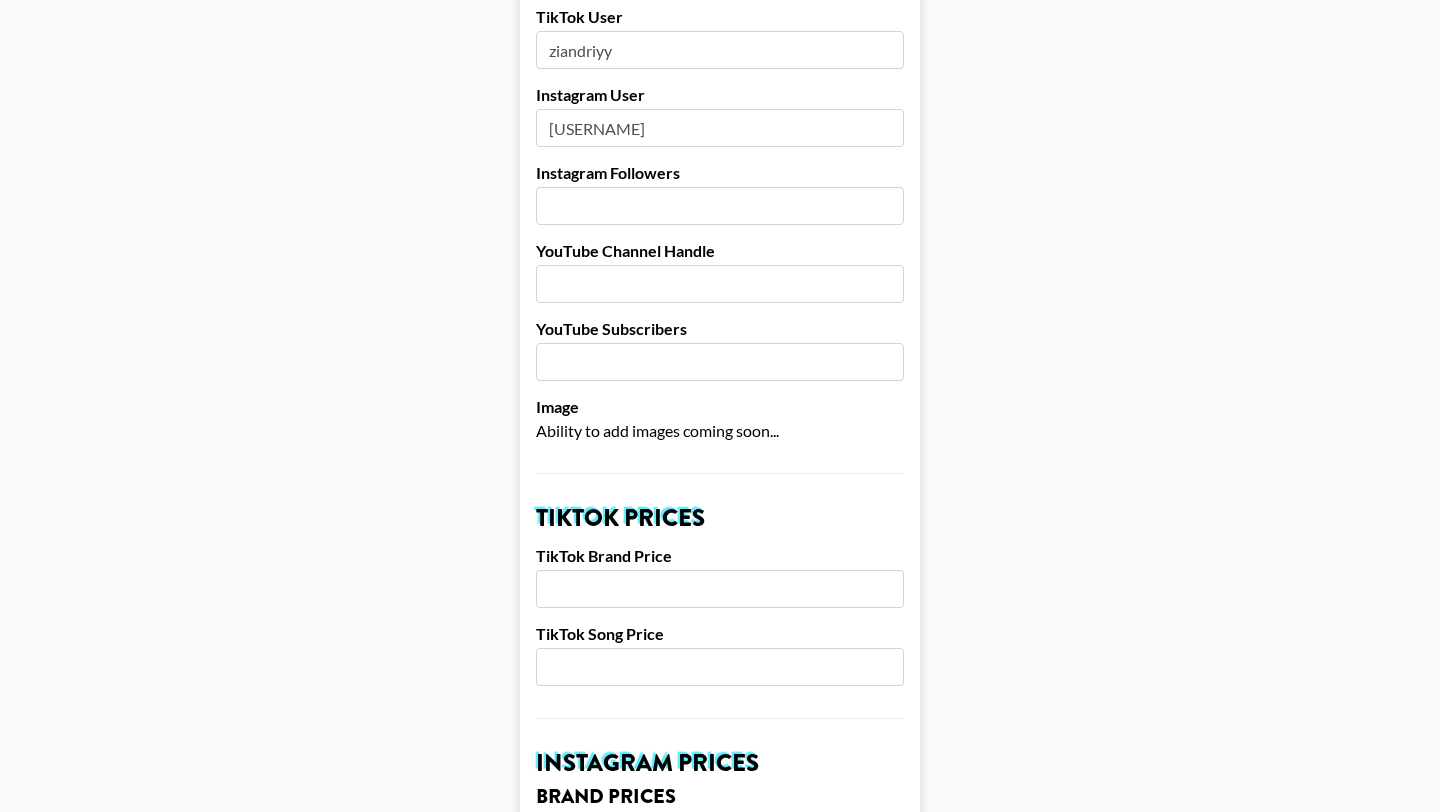 click at bounding box center (720, 589) 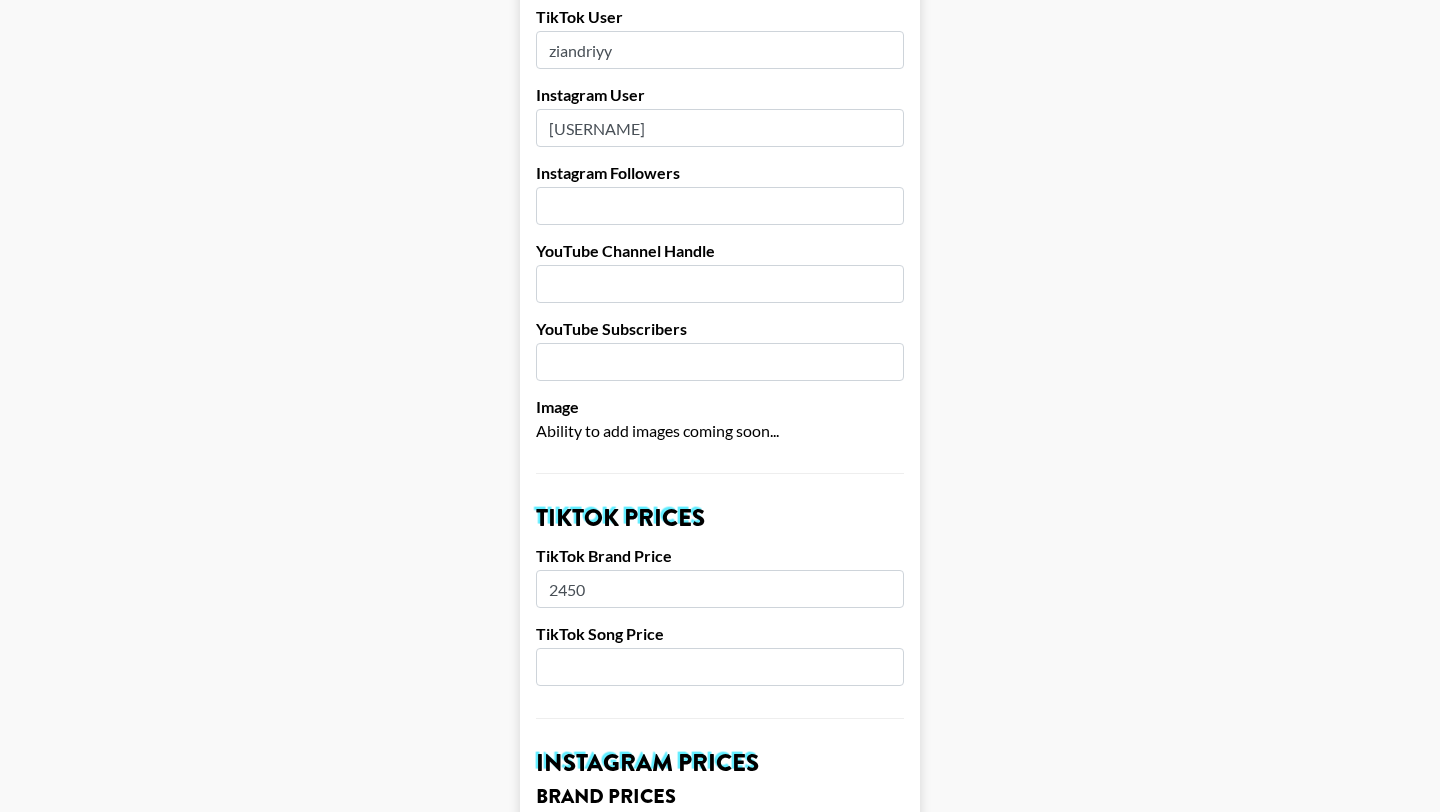 type on "2450" 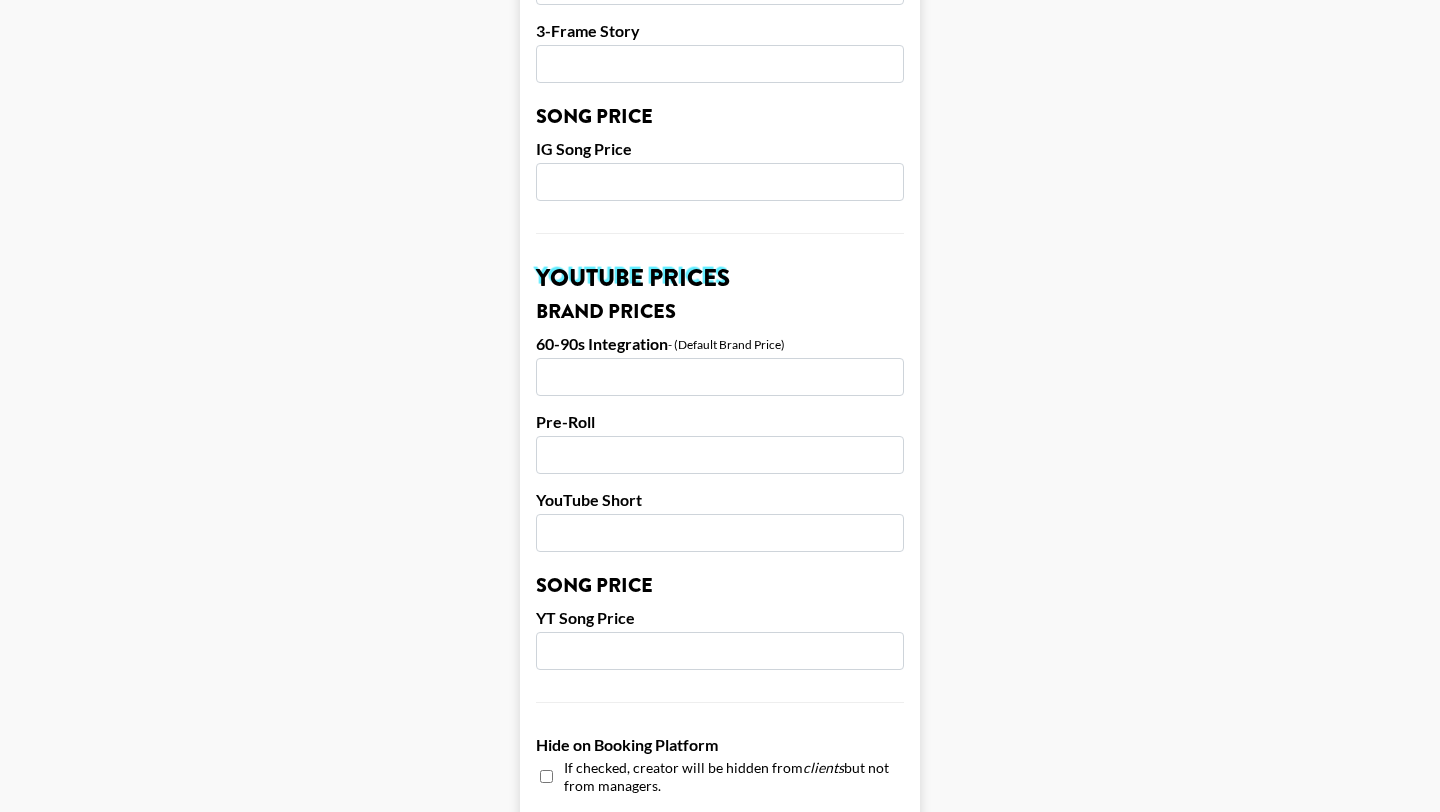 scroll, scrollTop: 1901, scrollLeft: 0, axis: vertical 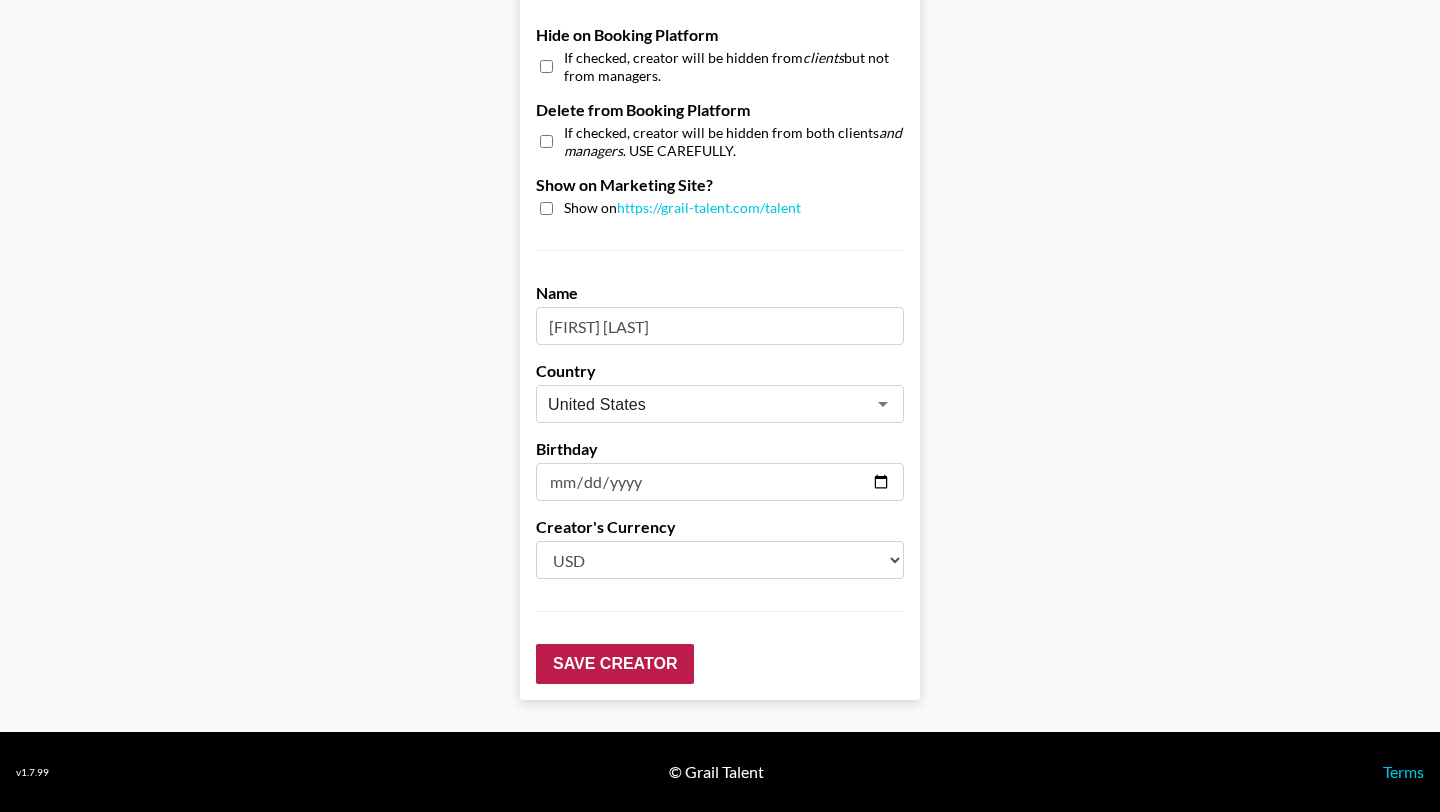 type on "300" 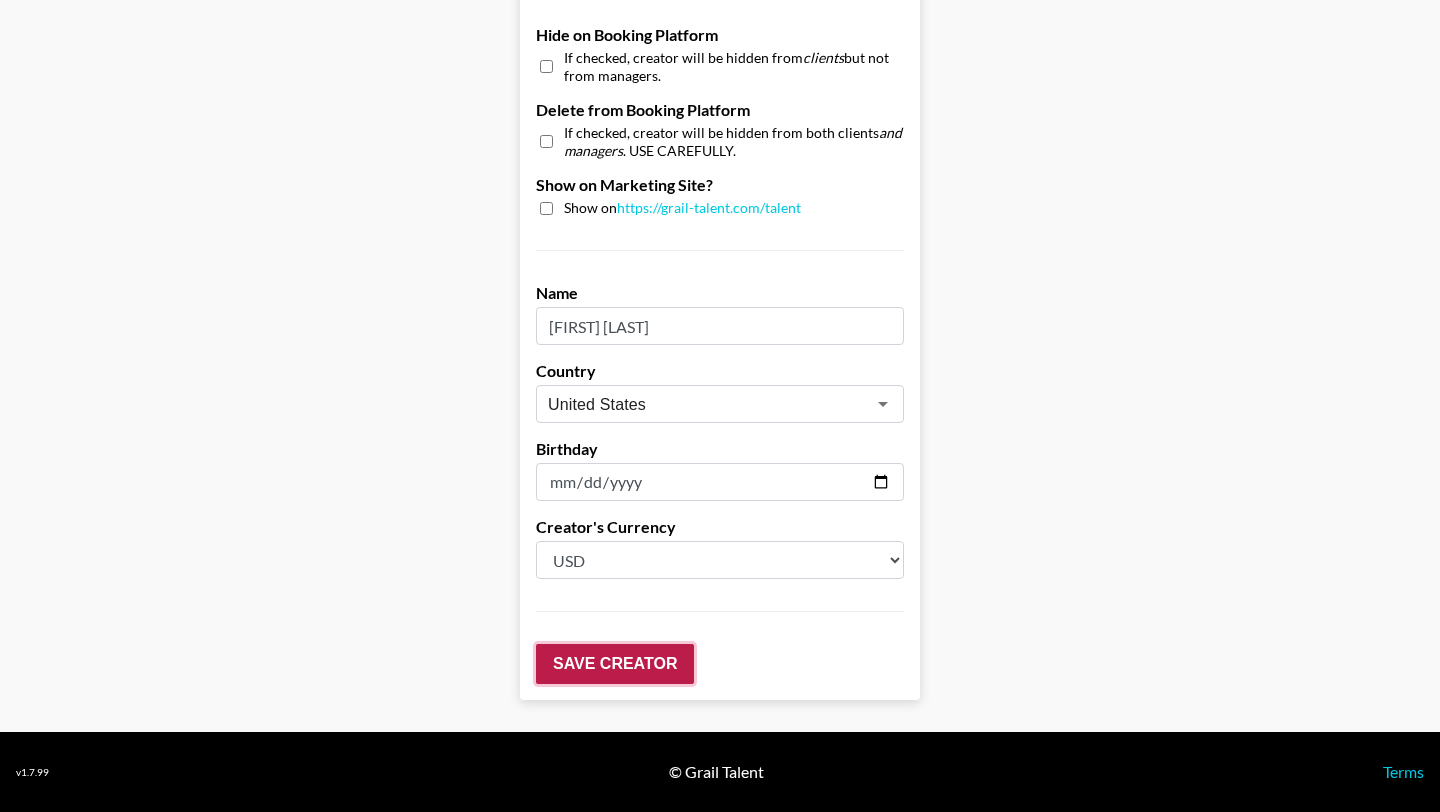 click on "Save Creator" at bounding box center (615, 664) 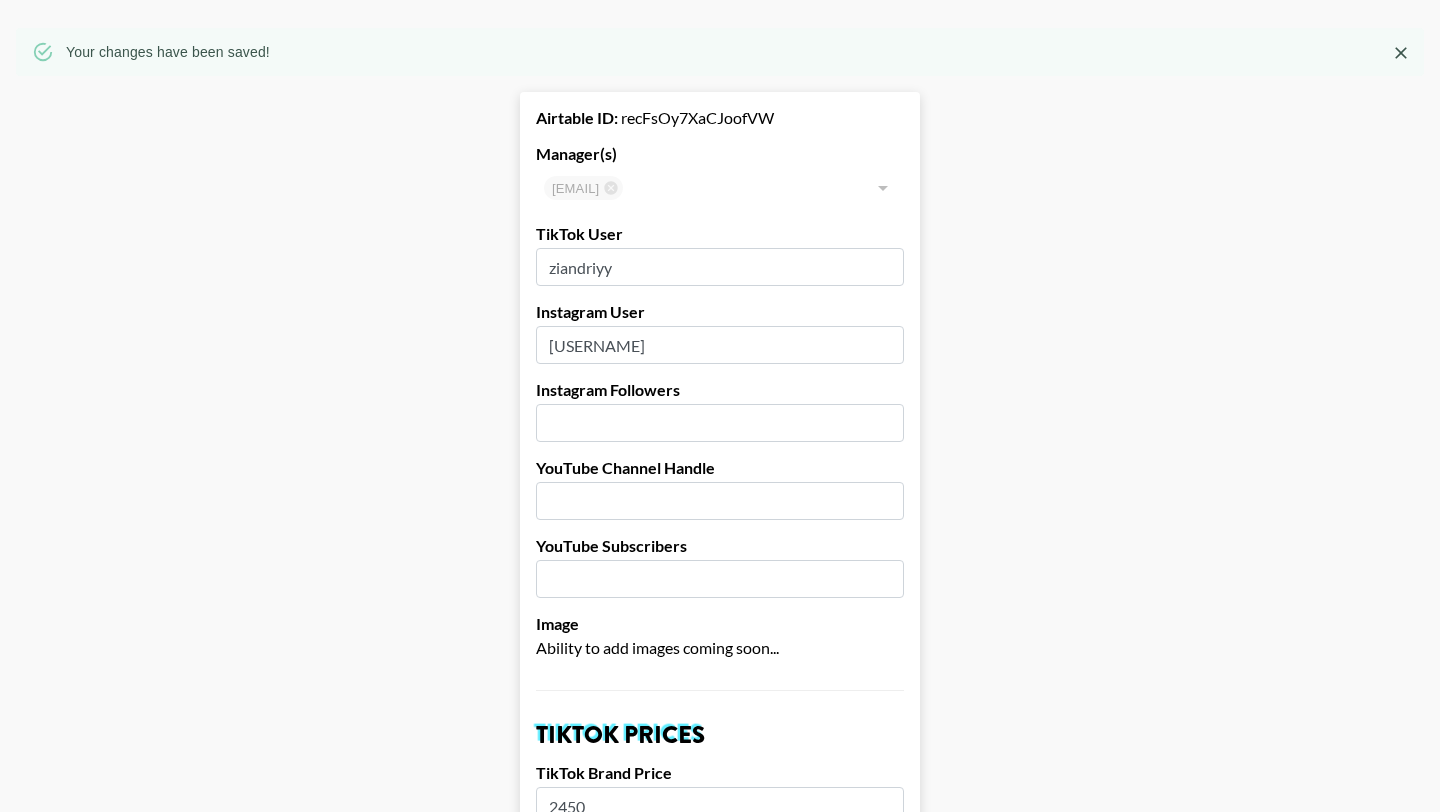scroll, scrollTop: 6, scrollLeft: 0, axis: vertical 